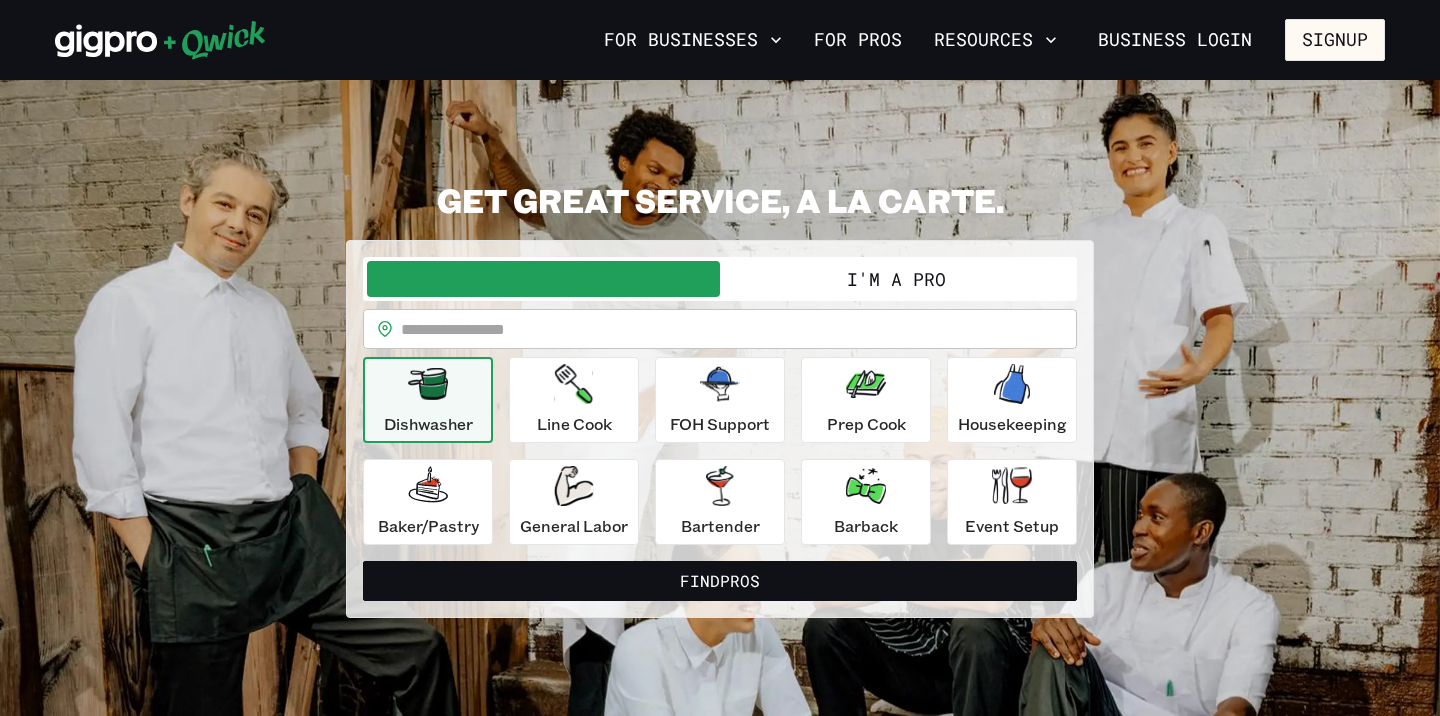 scroll, scrollTop: 0, scrollLeft: 0, axis: both 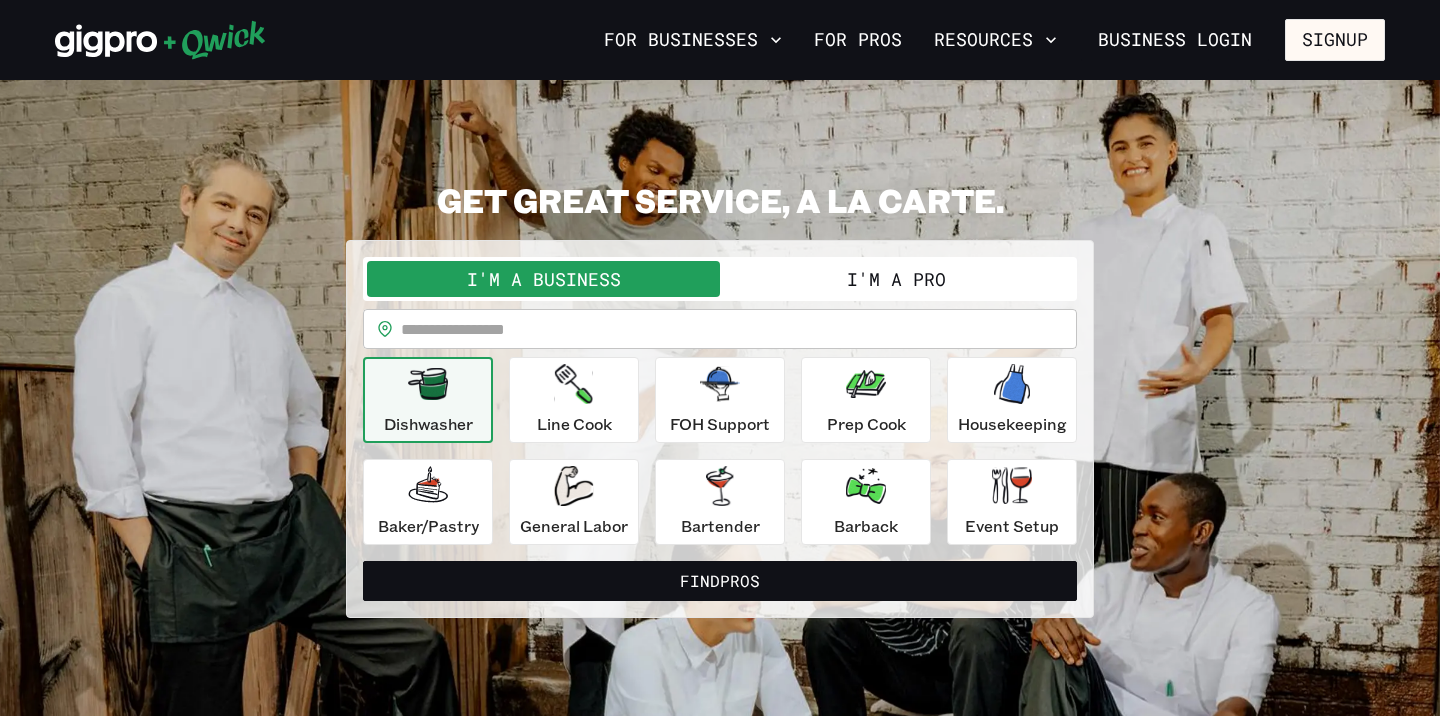 click on "I'm a Pro" at bounding box center [896, 279] 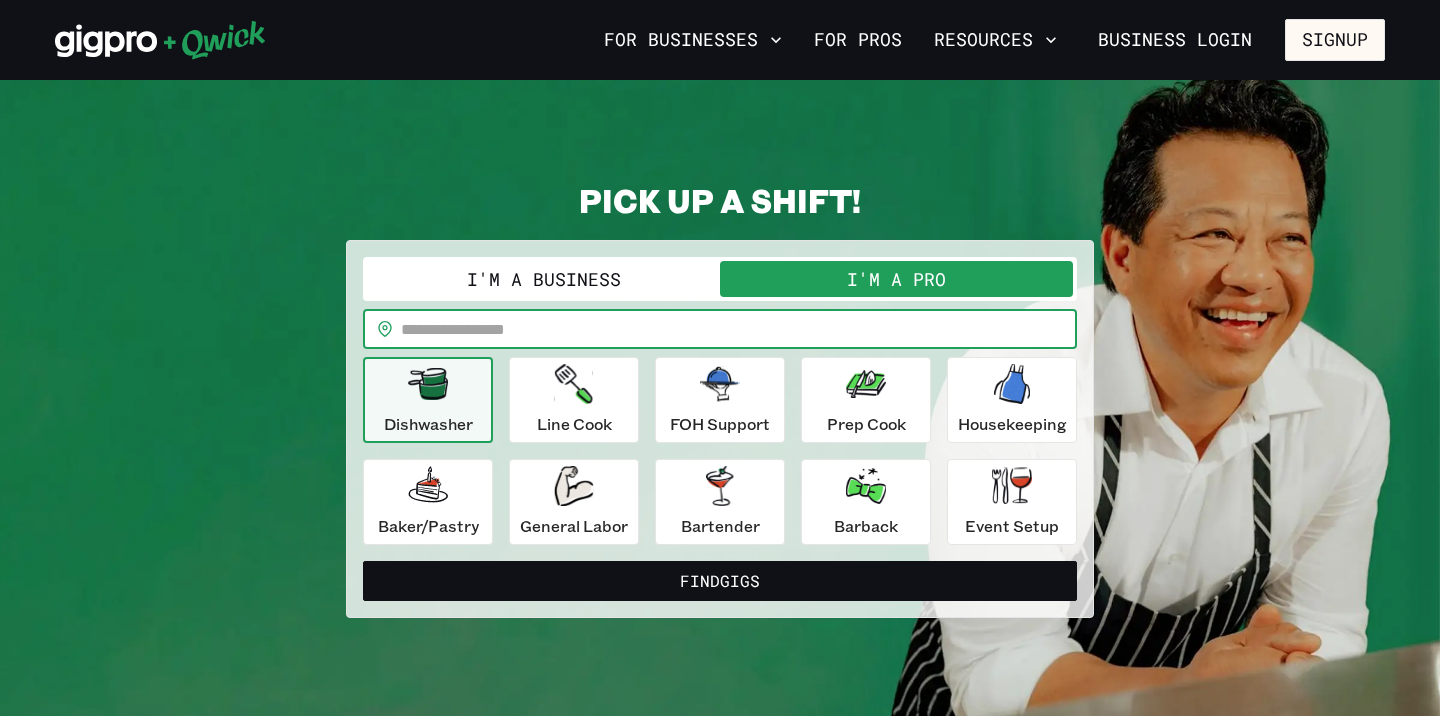 click at bounding box center [739, 329] 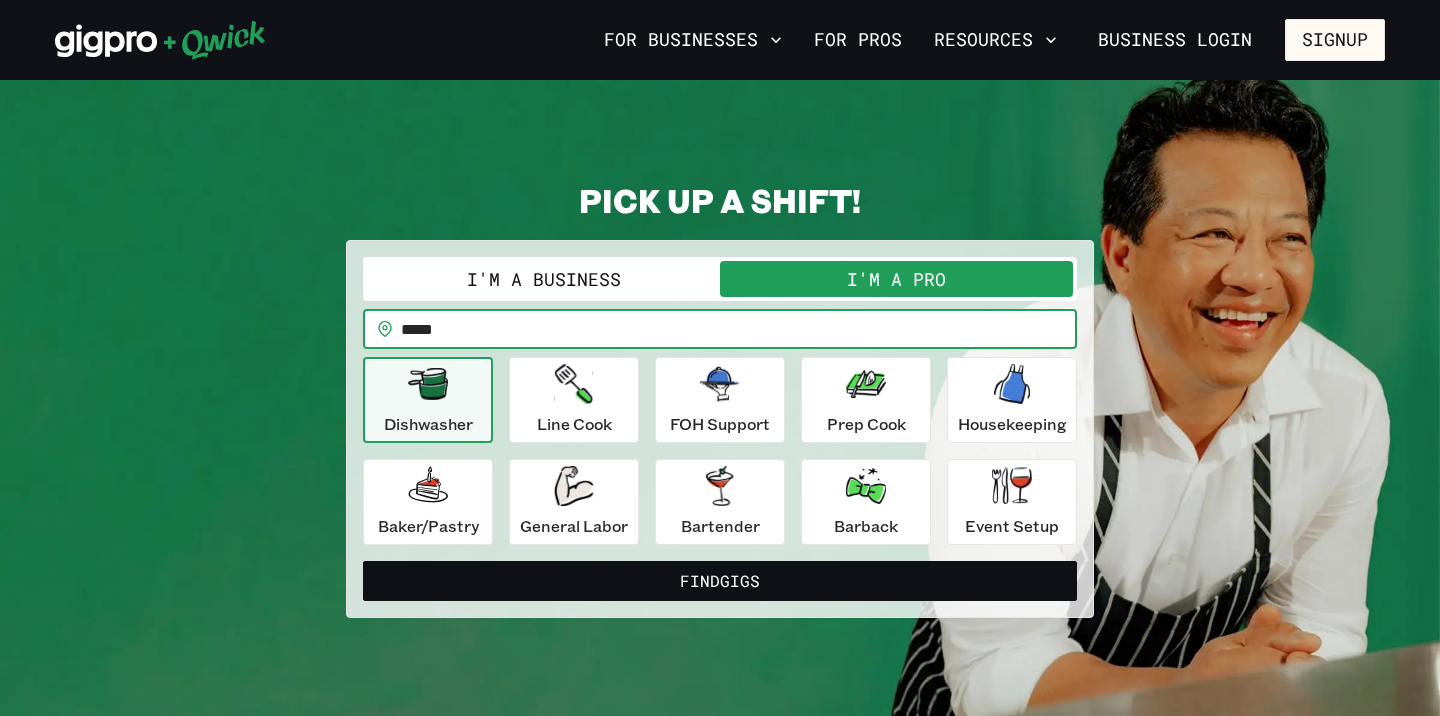type on "*****" 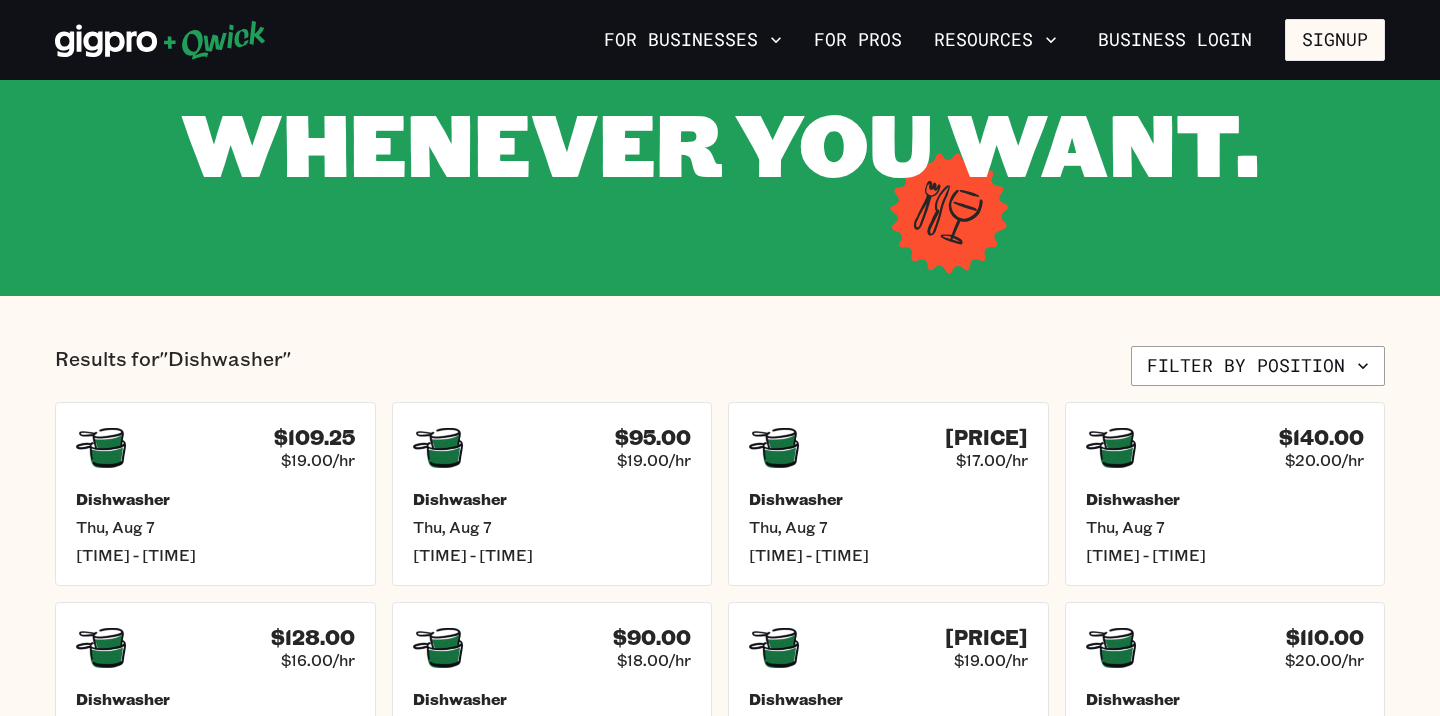 scroll, scrollTop: 227, scrollLeft: 0, axis: vertical 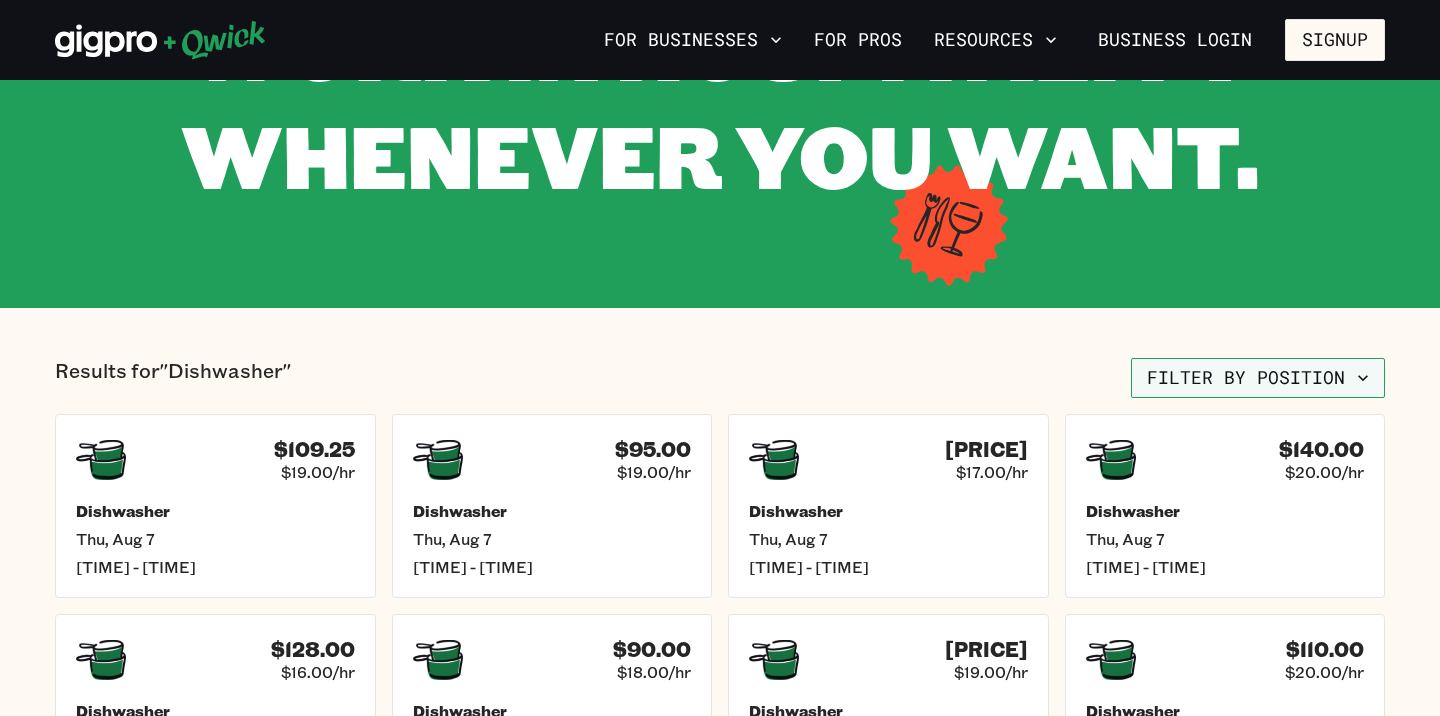 click on "Filter by position" at bounding box center (1258, 378) 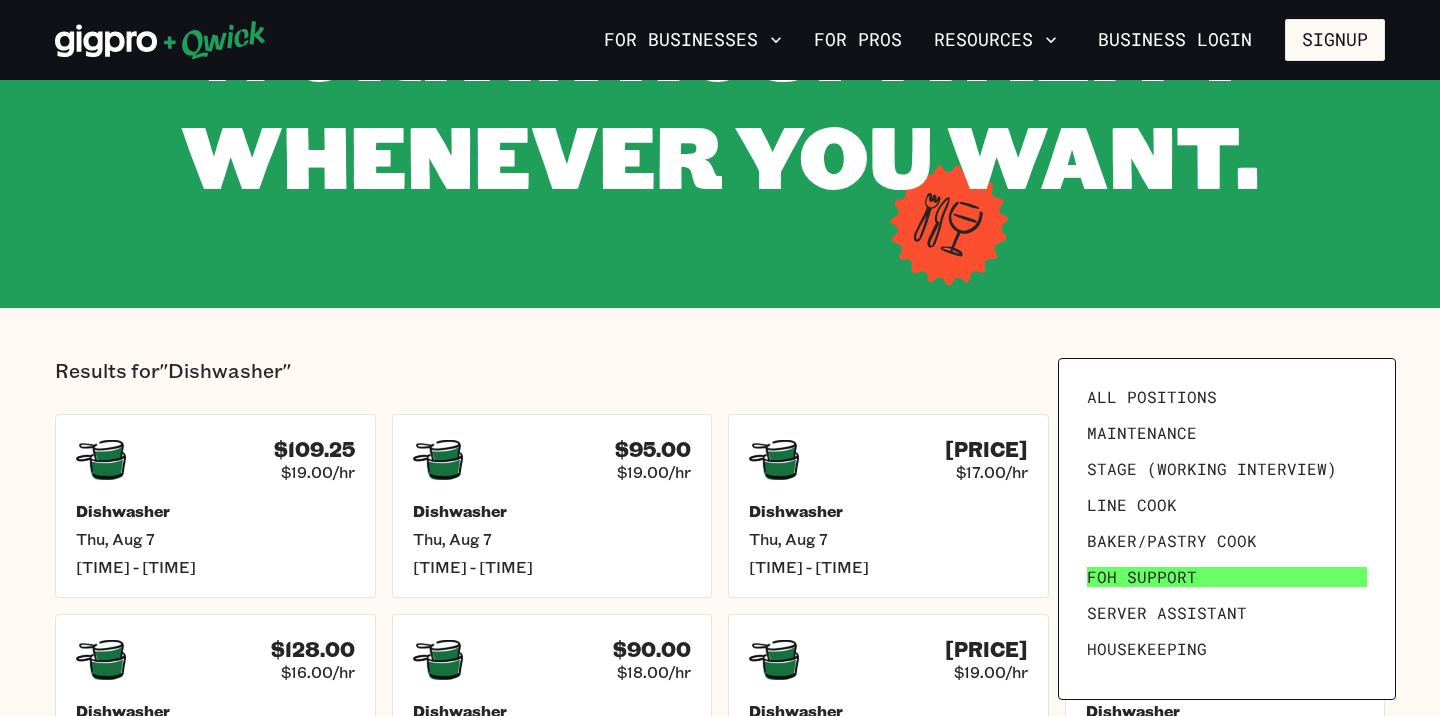 click on "FOH Support" at bounding box center [1227, 577] 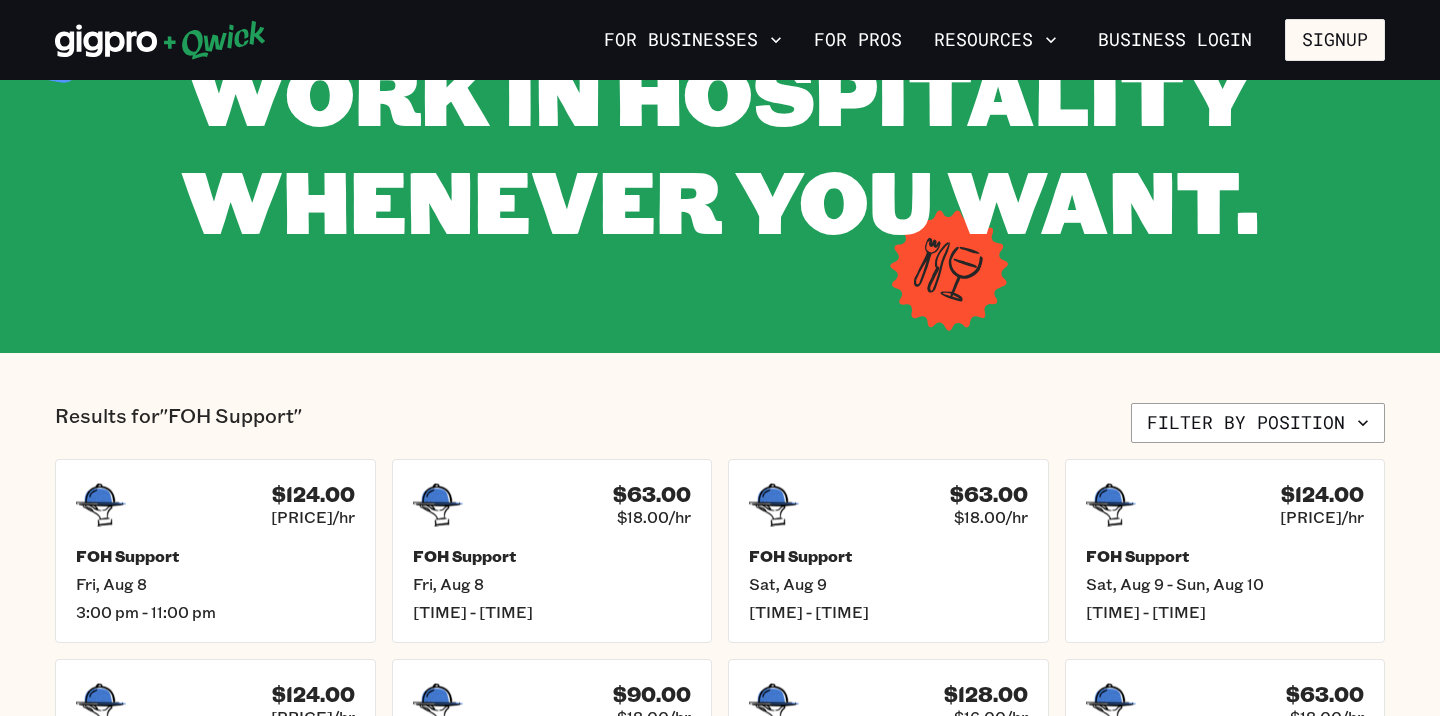 scroll, scrollTop: 205, scrollLeft: 0, axis: vertical 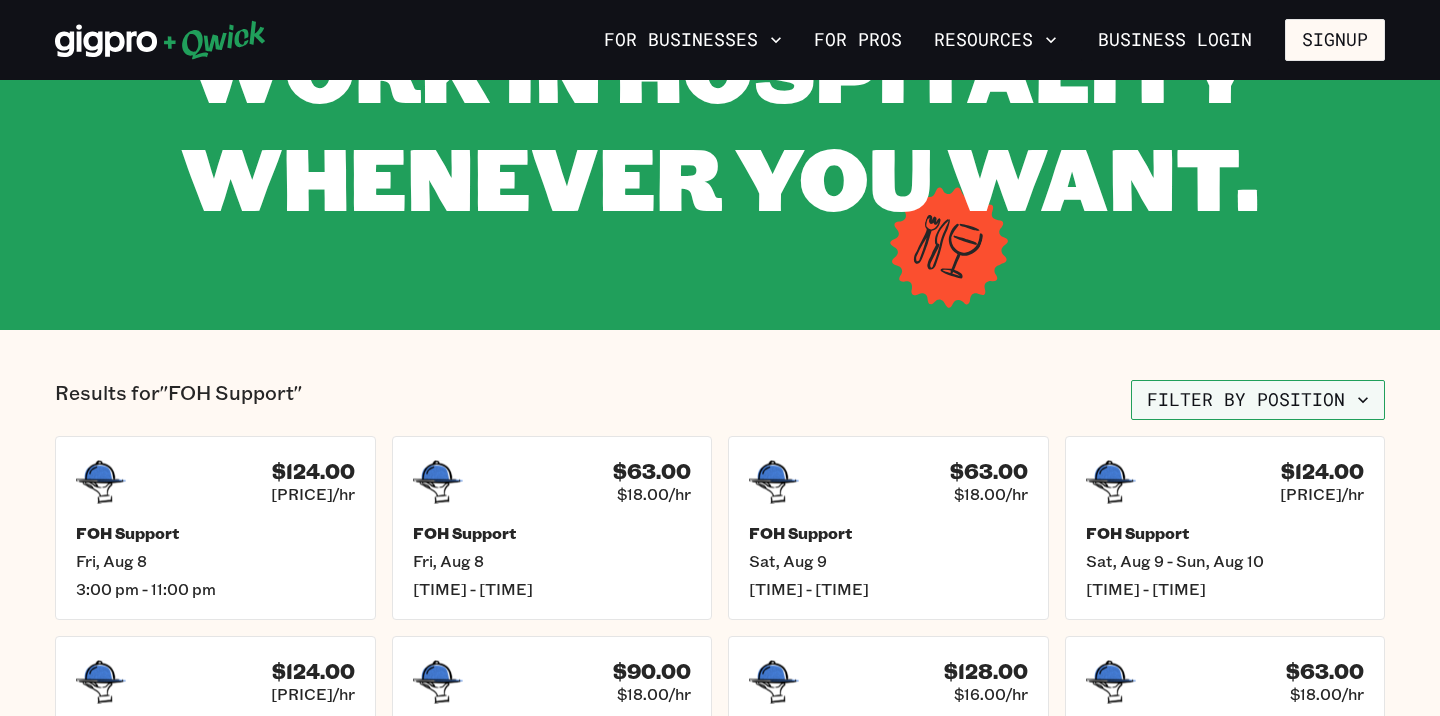 click on "Filter by position" at bounding box center [1258, 400] 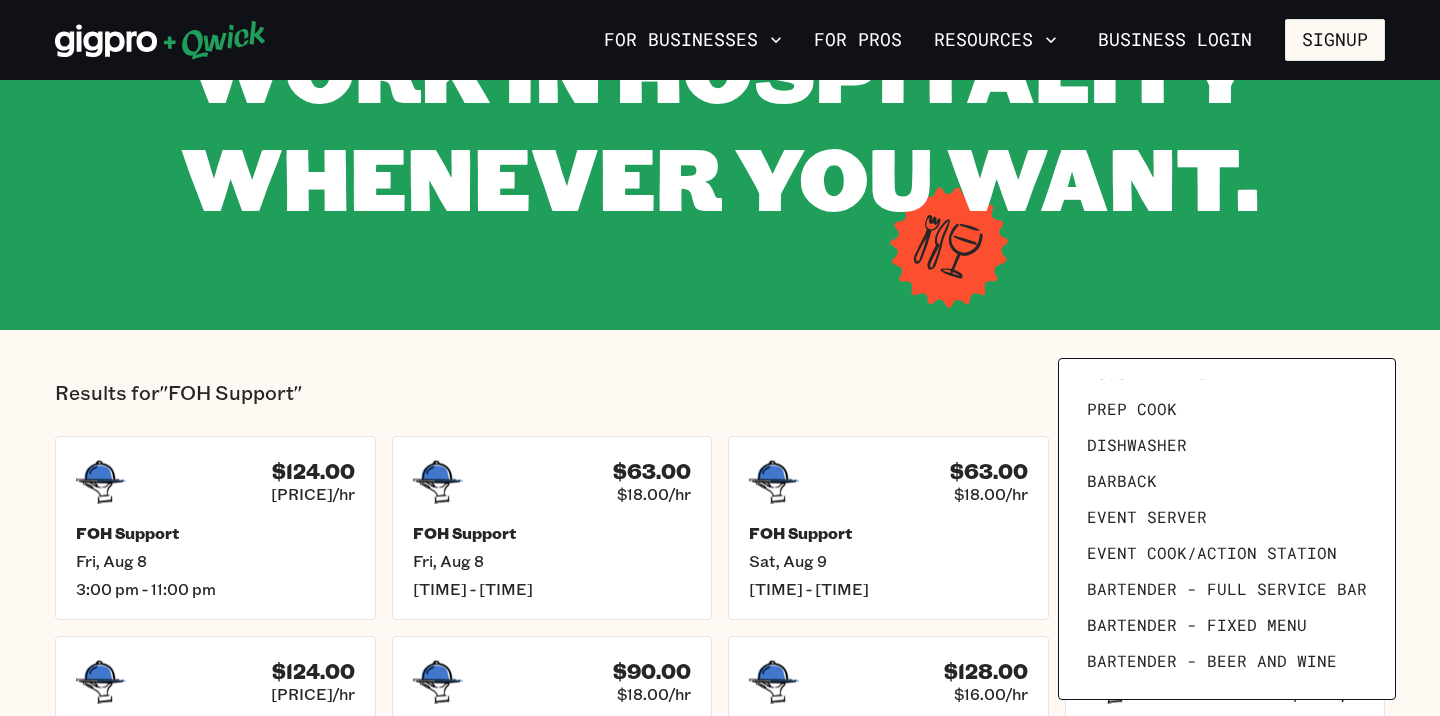 scroll, scrollTop: 276, scrollLeft: 0, axis: vertical 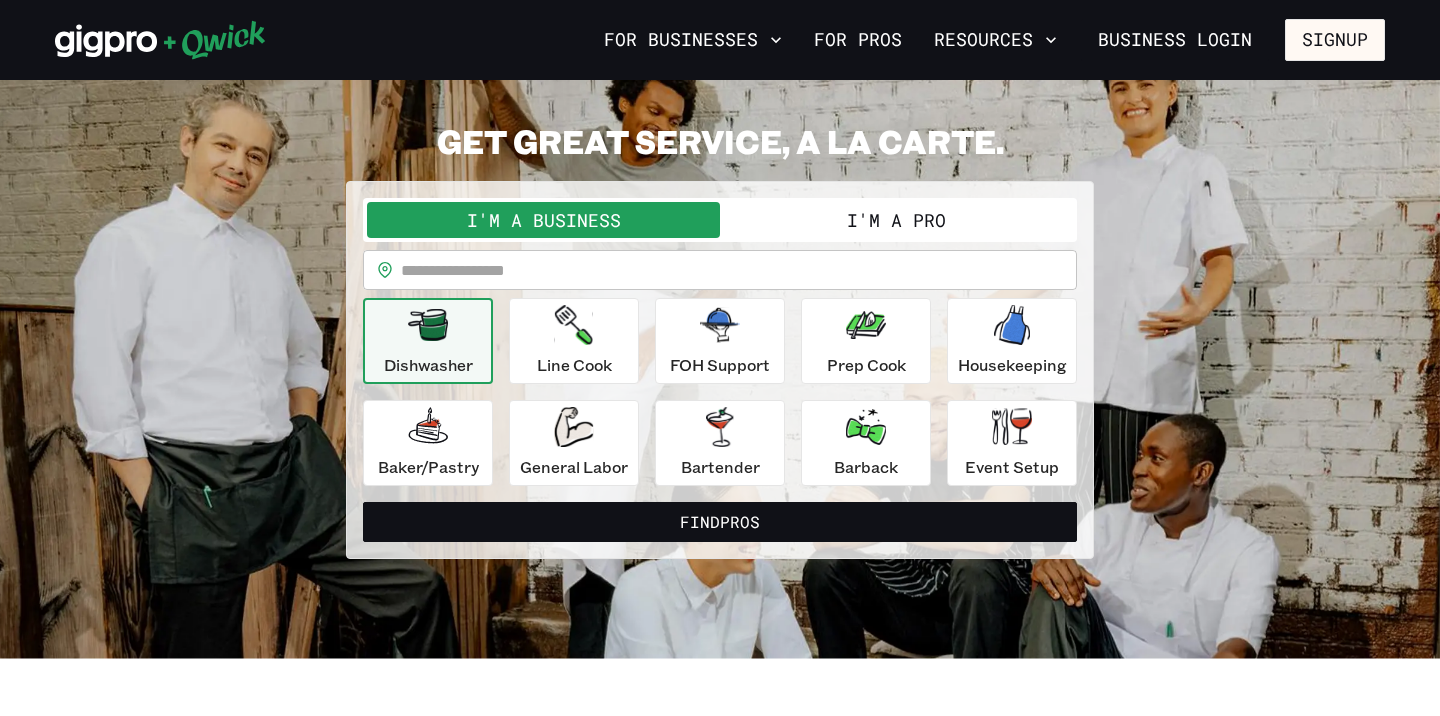 click on "**********" at bounding box center (720, 342) 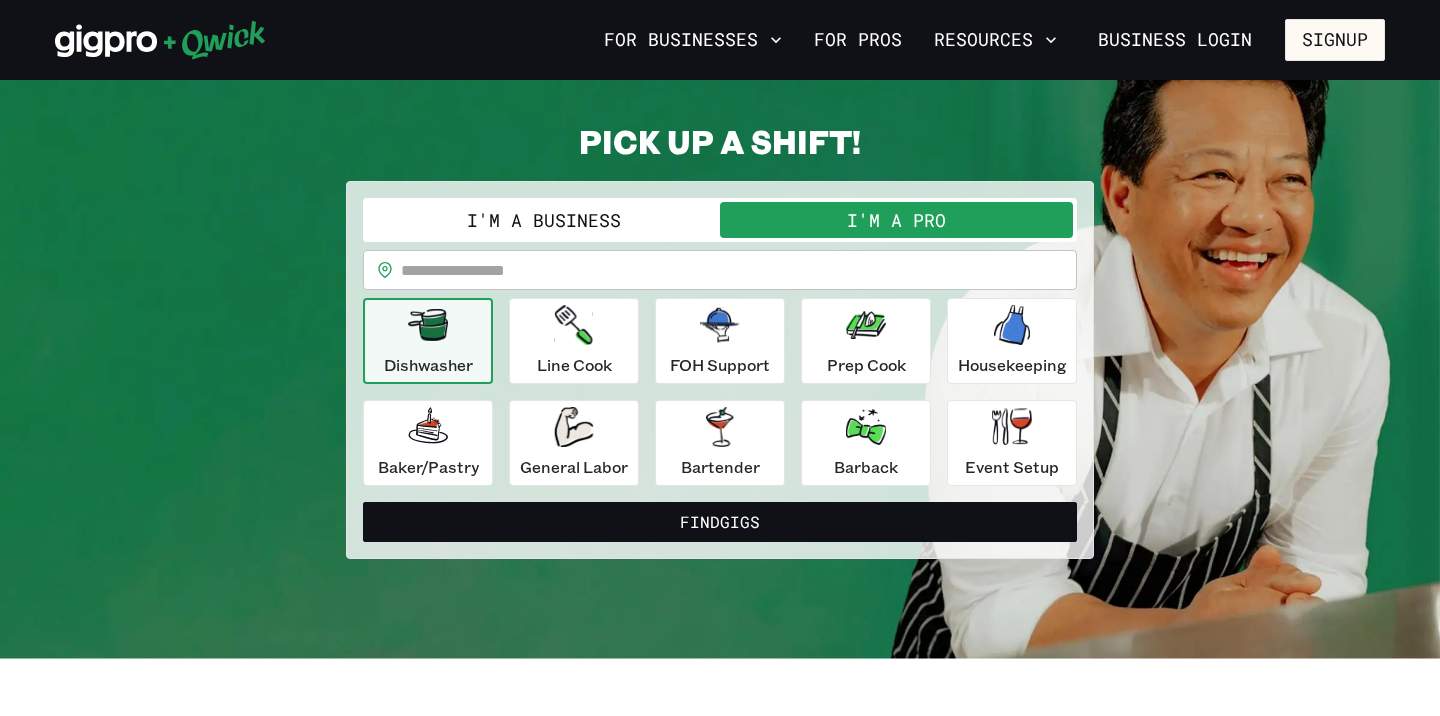 click on "Dishwasher" at bounding box center [428, 341] 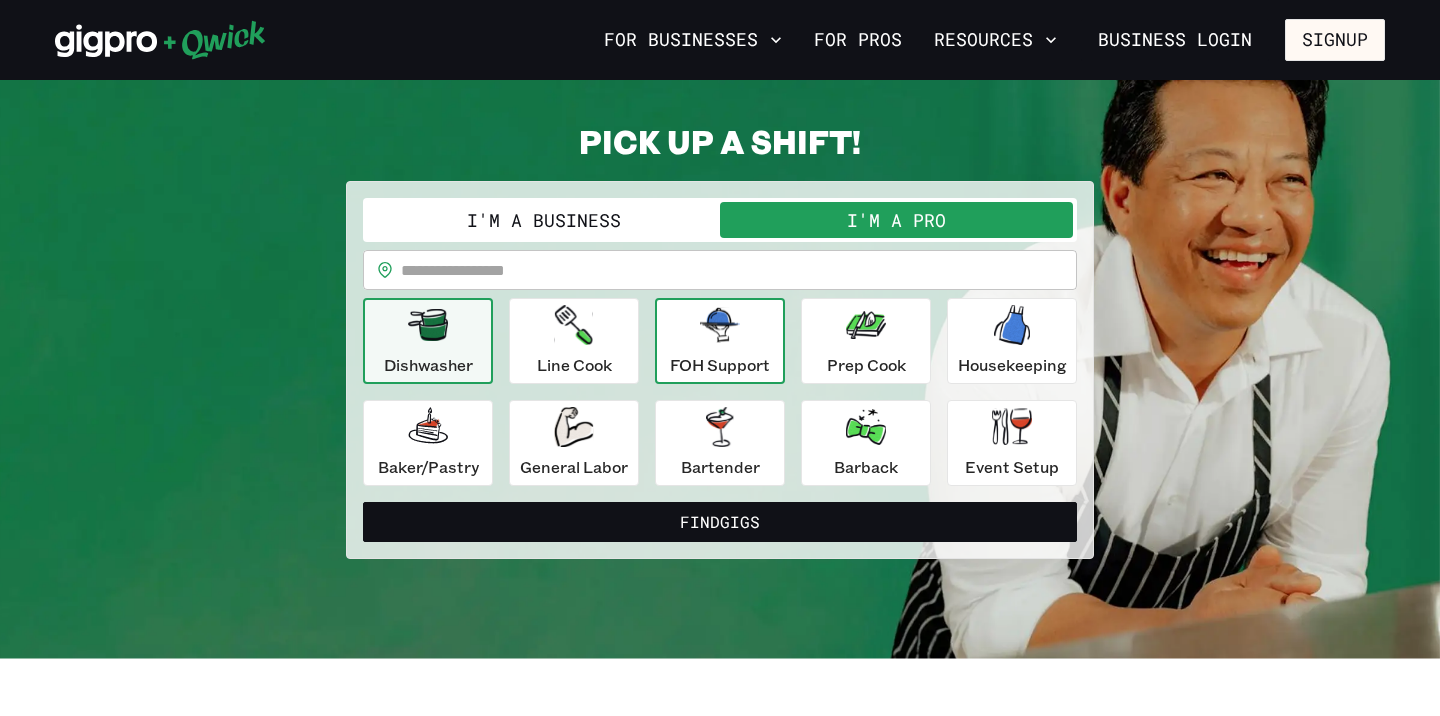click on "FOH Support" at bounding box center (720, 365) 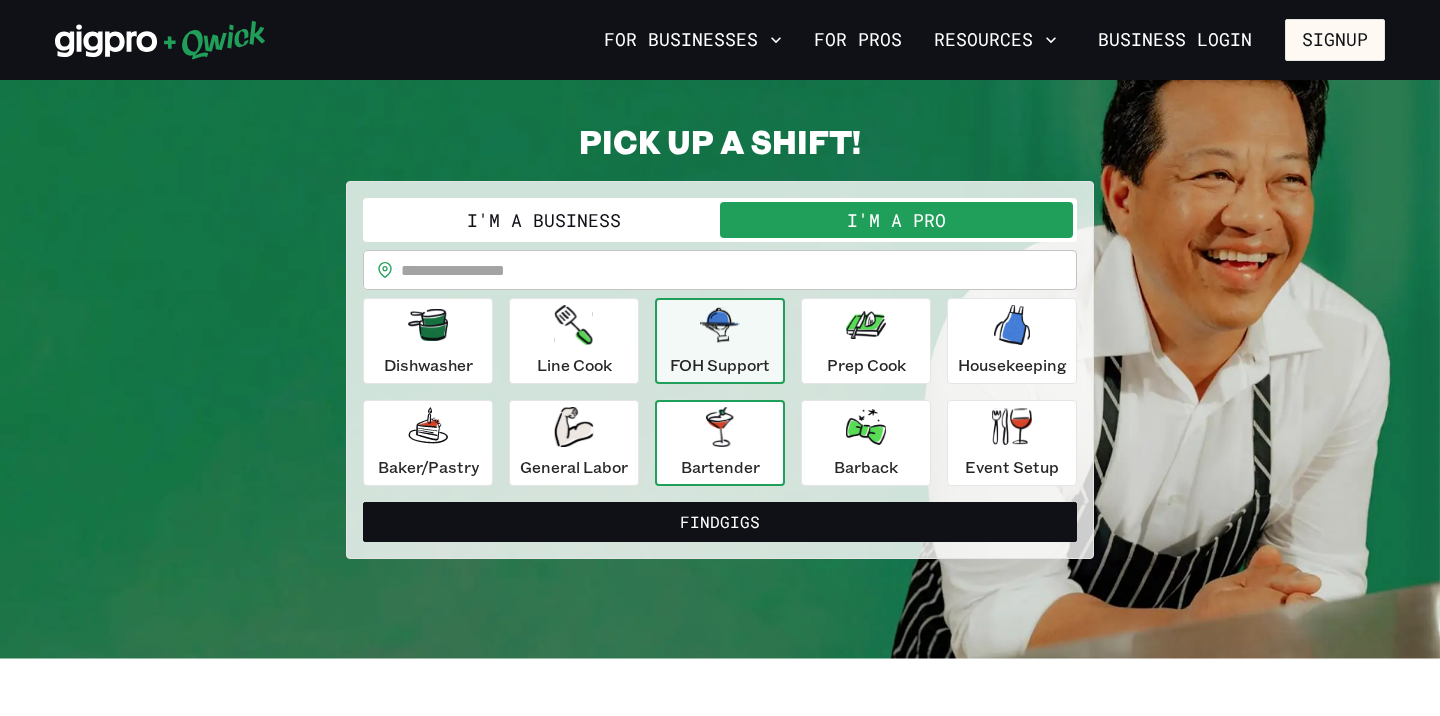 click on "Bartender" at bounding box center (720, 443) 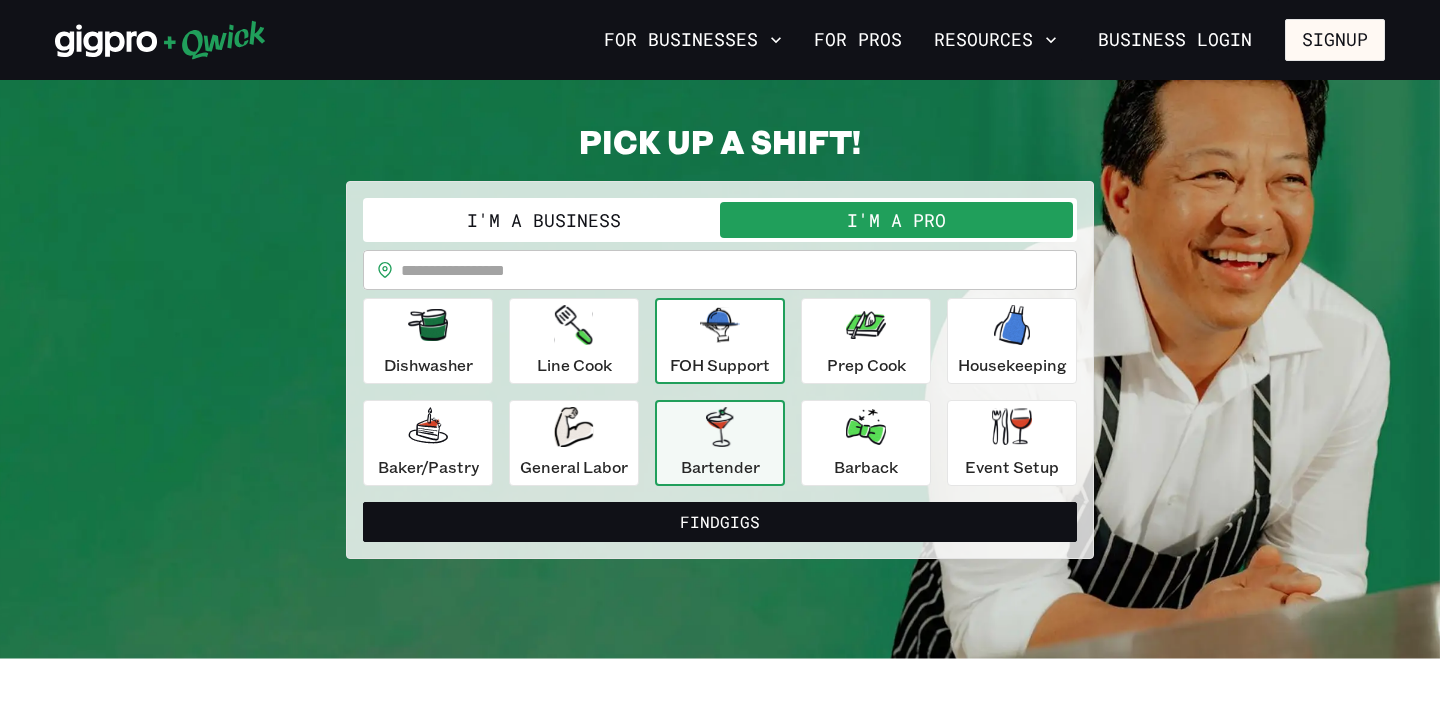 click on "FOH Support" at bounding box center [720, 365] 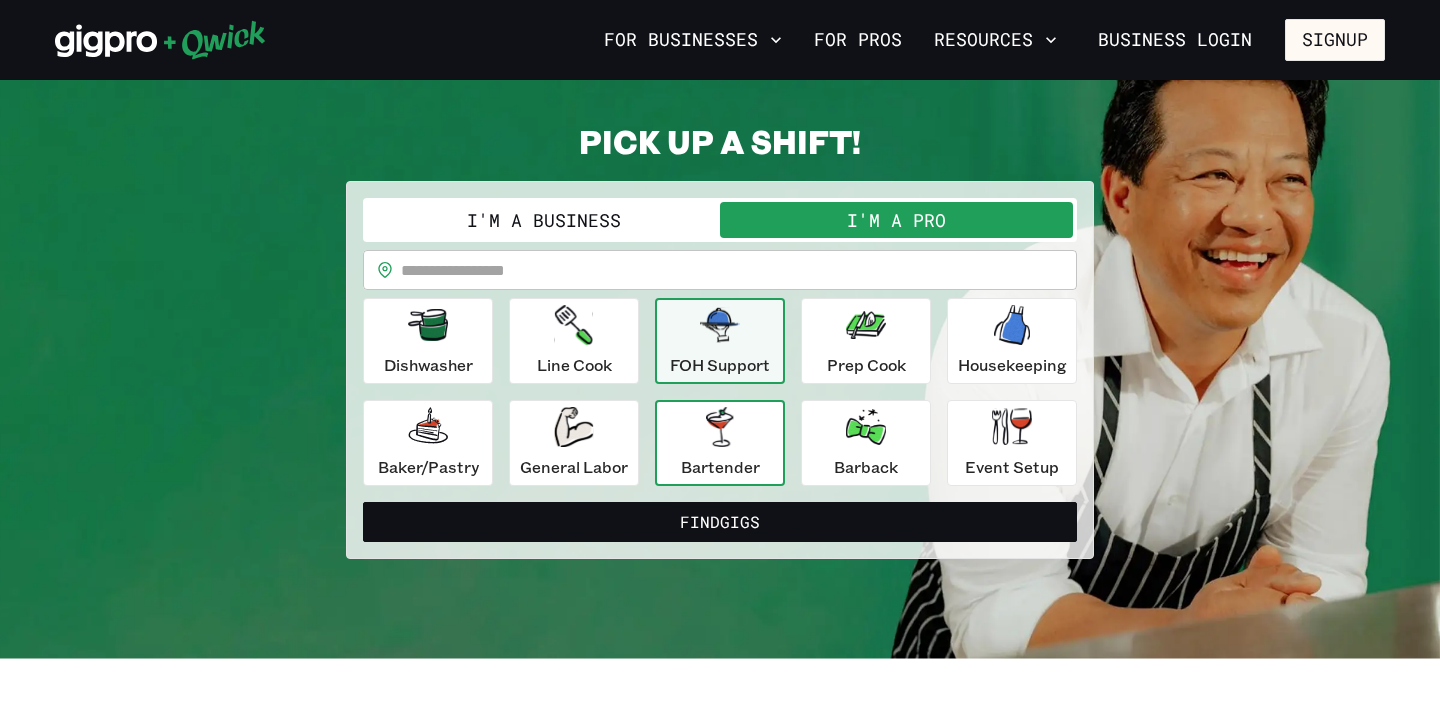 click on "Bartender" at bounding box center (720, 443) 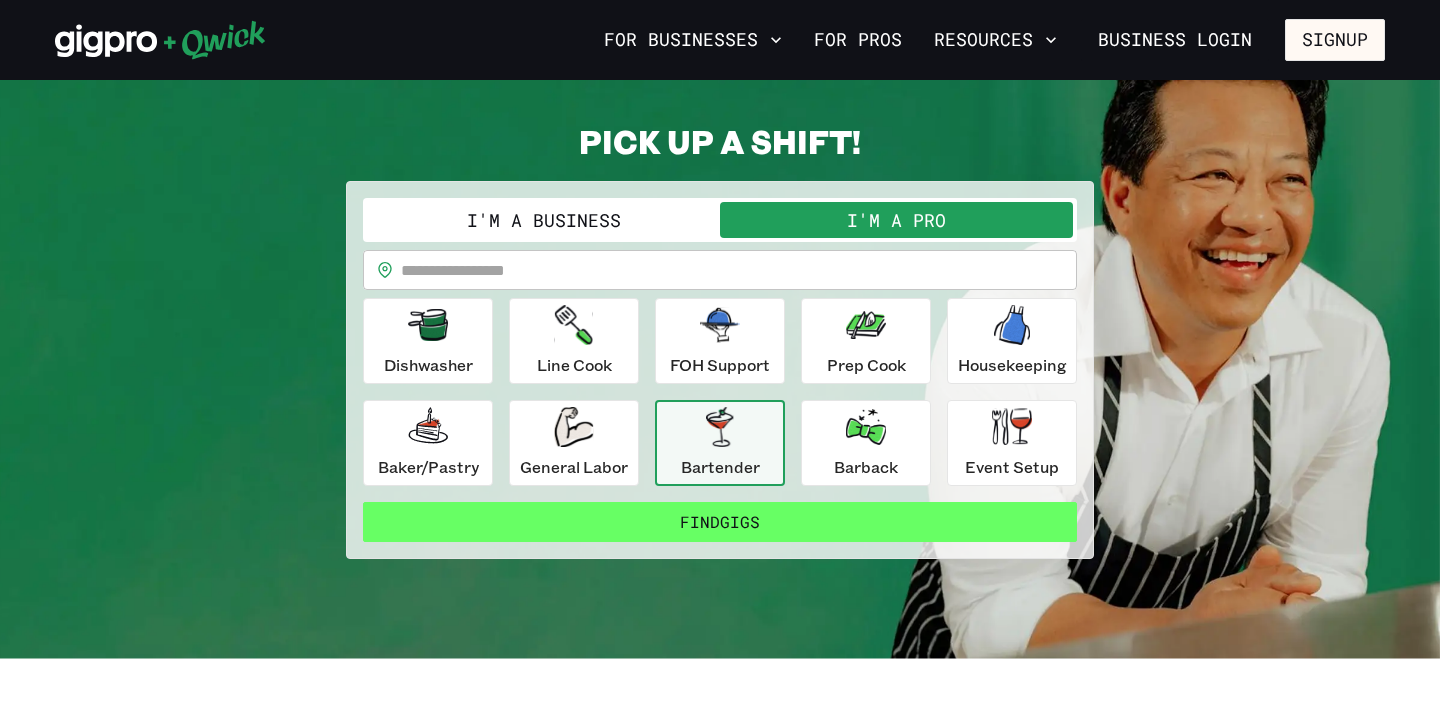 click on "Find  Gigs" at bounding box center (720, 522) 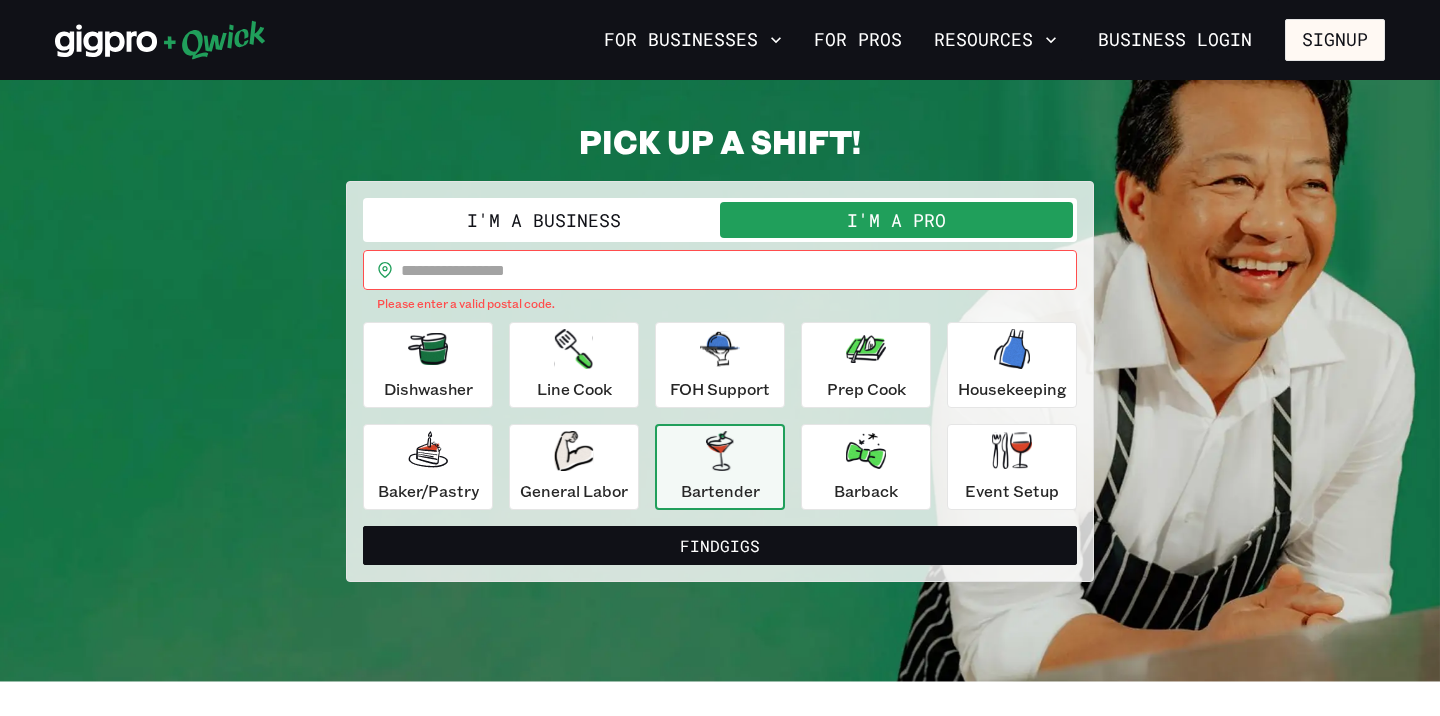 click on "​ ​ Please enter a valid [POSTAL CODE]." at bounding box center (720, 282) 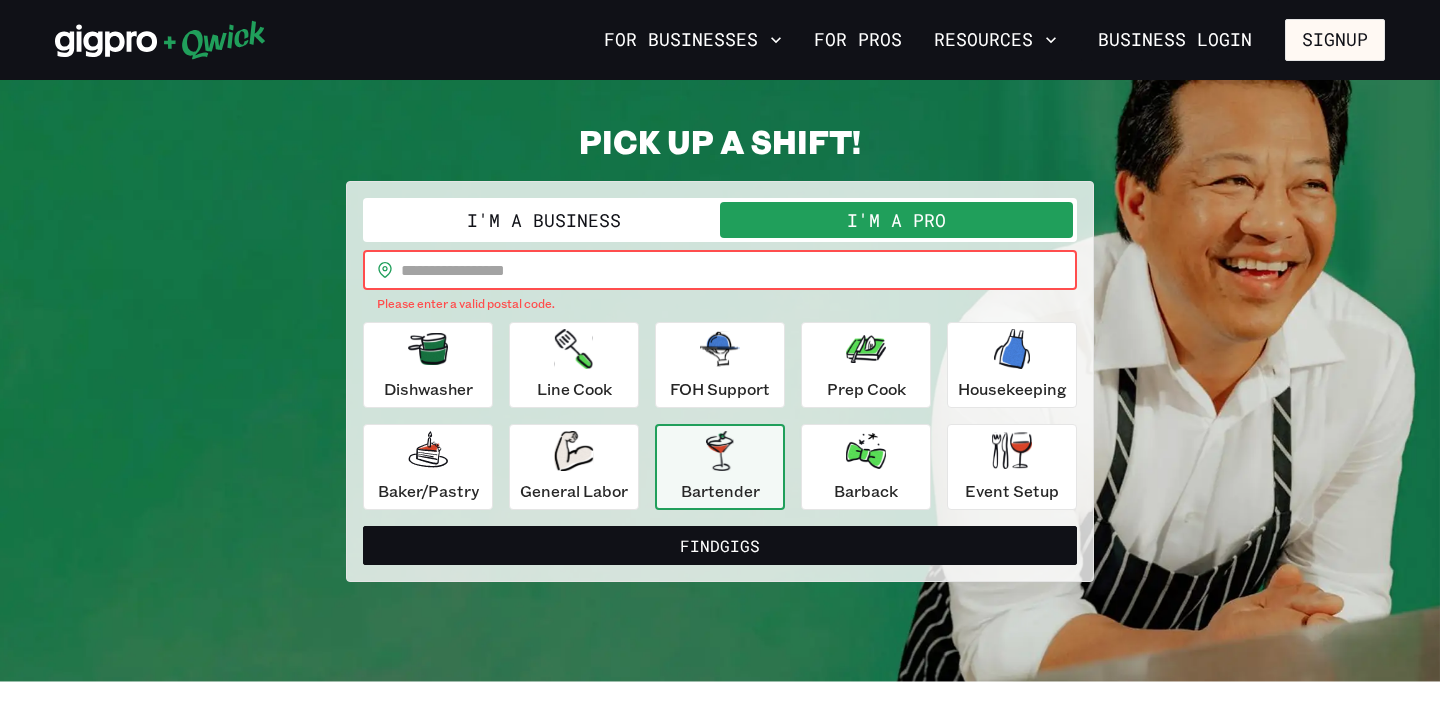 click at bounding box center [739, 270] 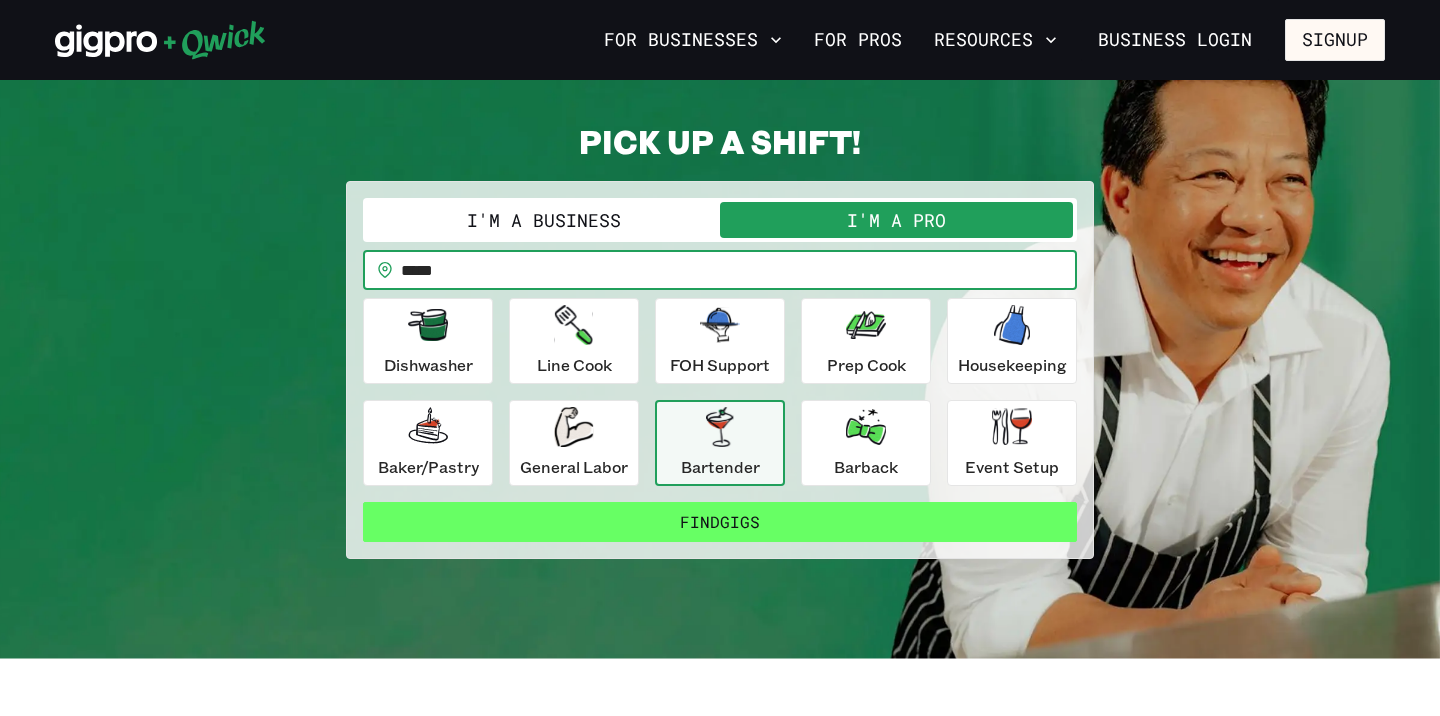type on "*****" 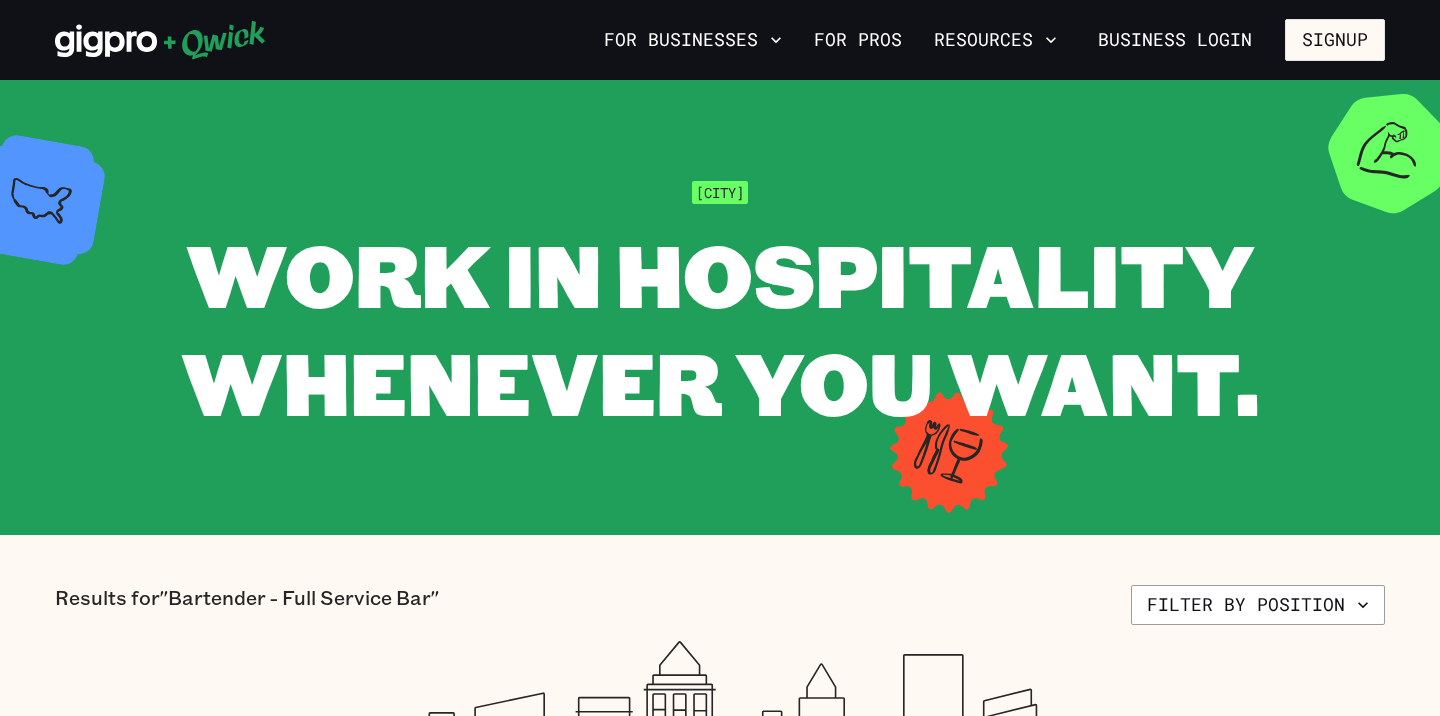 scroll, scrollTop: 0, scrollLeft: 0, axis: both 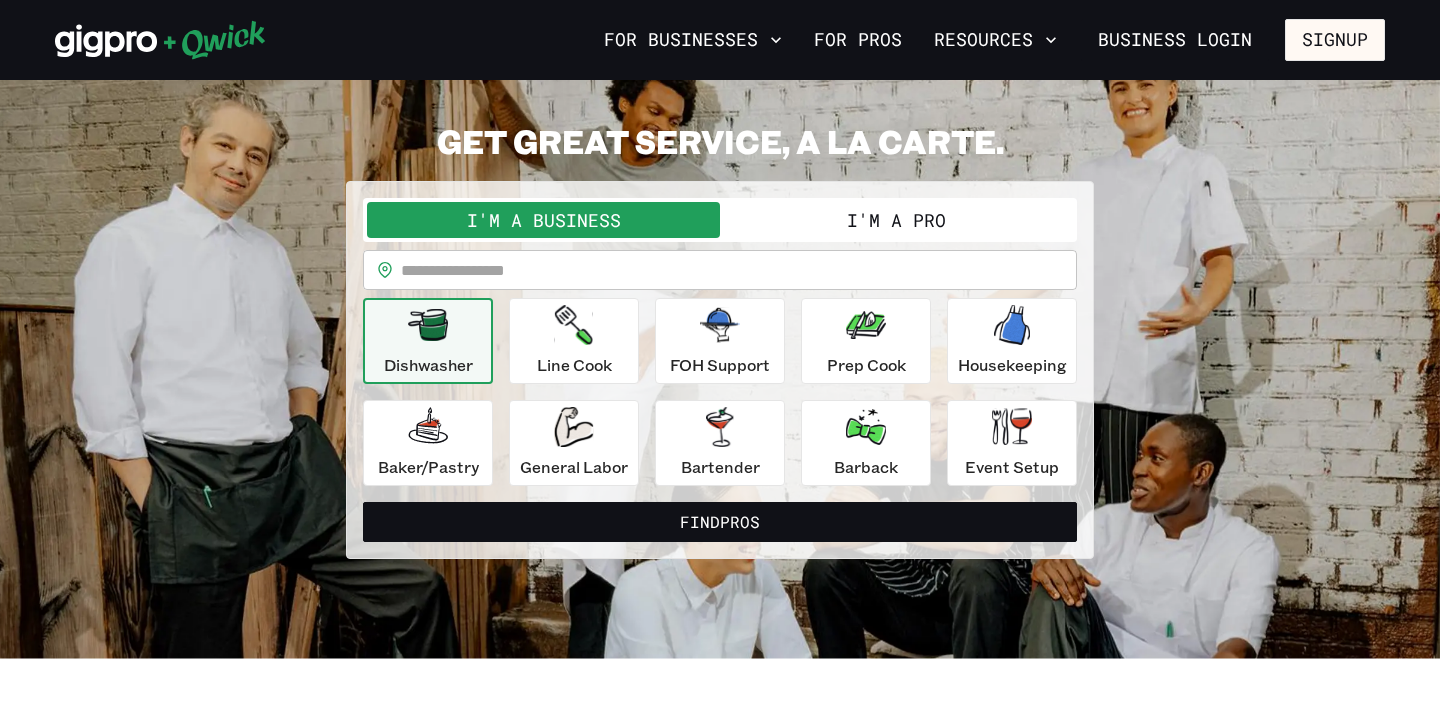 click on "I'm a Pro" at bounding box center [896, 220] 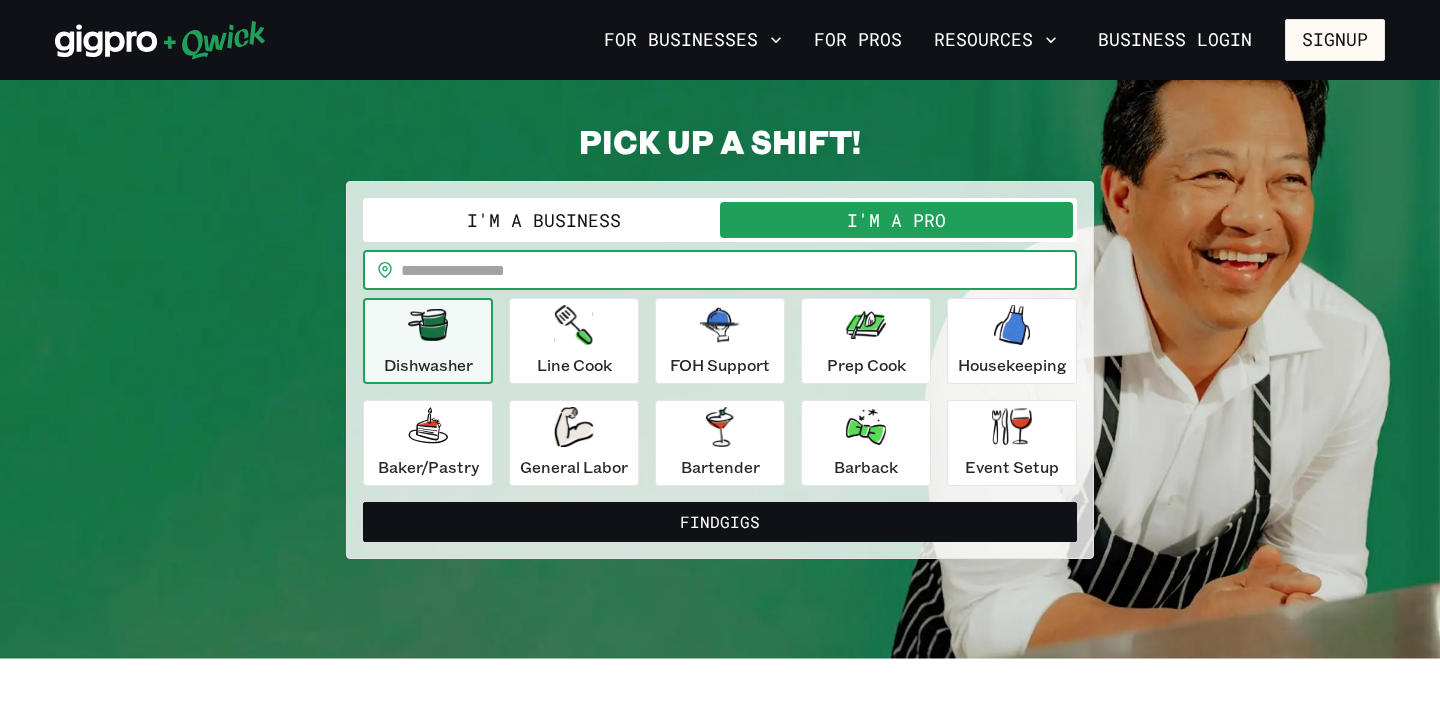 click at bounding box center (739, 270) 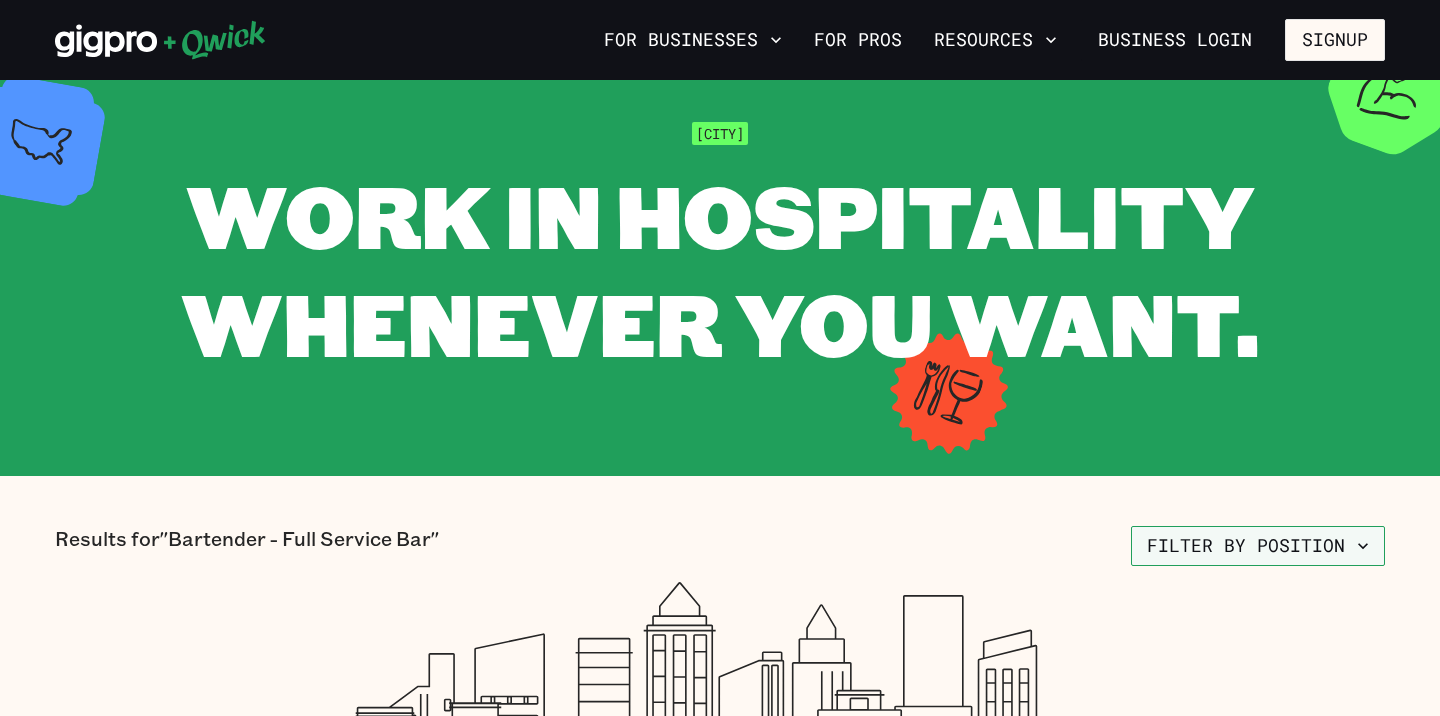 click on "Filter by position" at bounding box center (1258, 546) 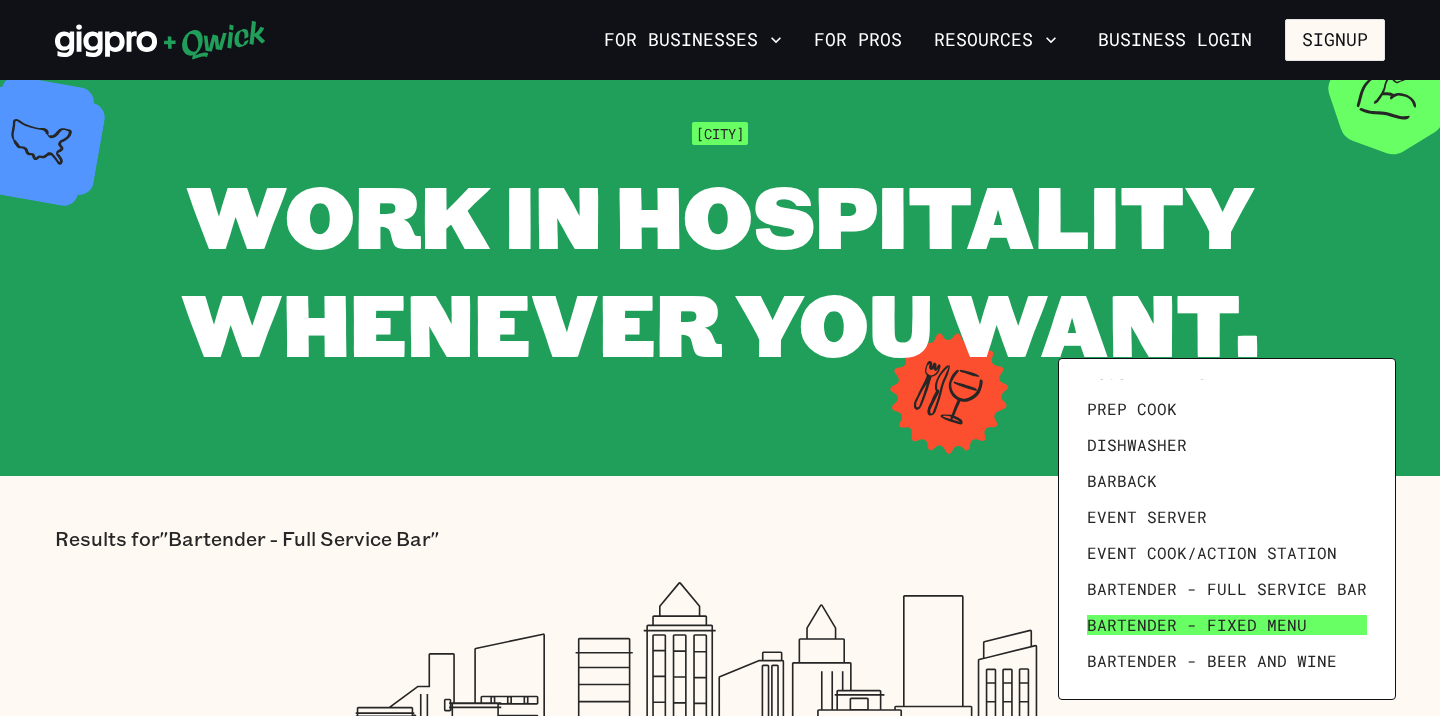 scroll, scrollTop: 276, scrollLeft: 0, axis: vertical 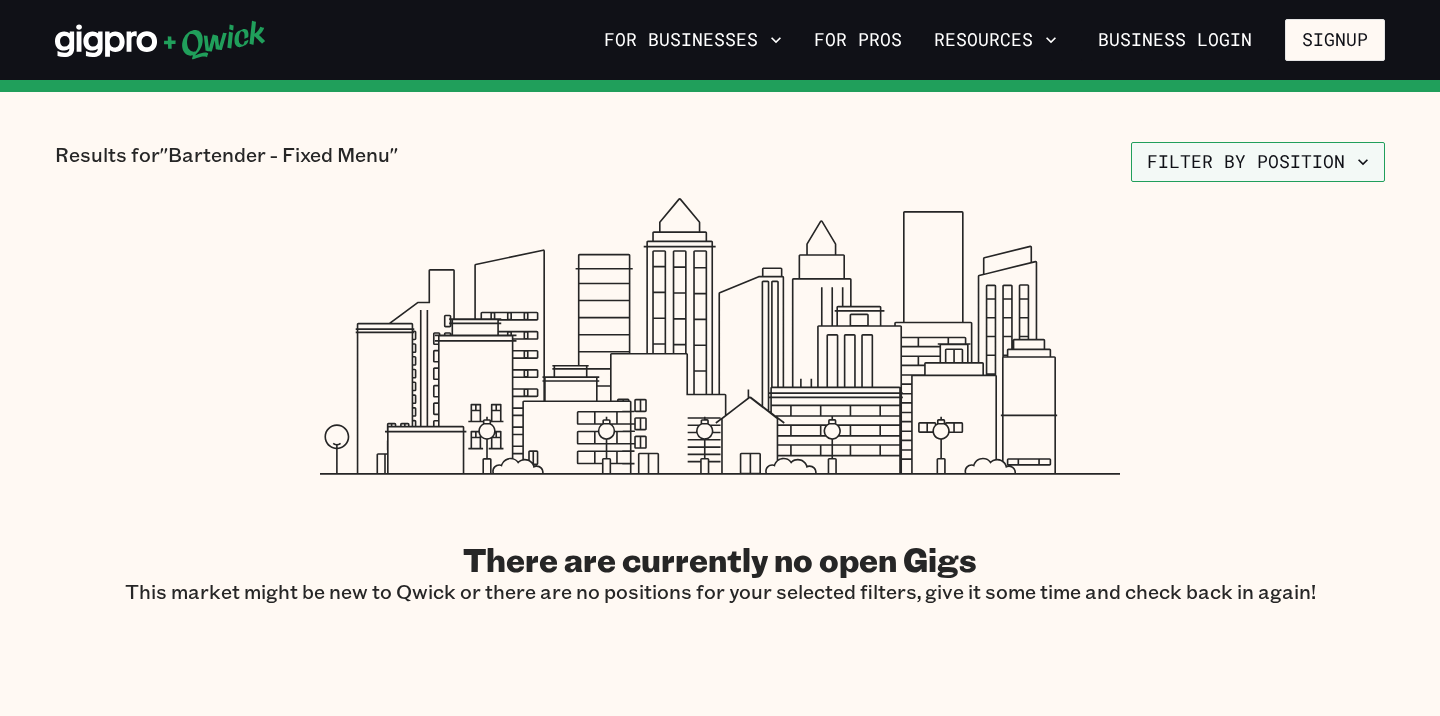 click on "Filter by position" at bounding box center [1258, 162] 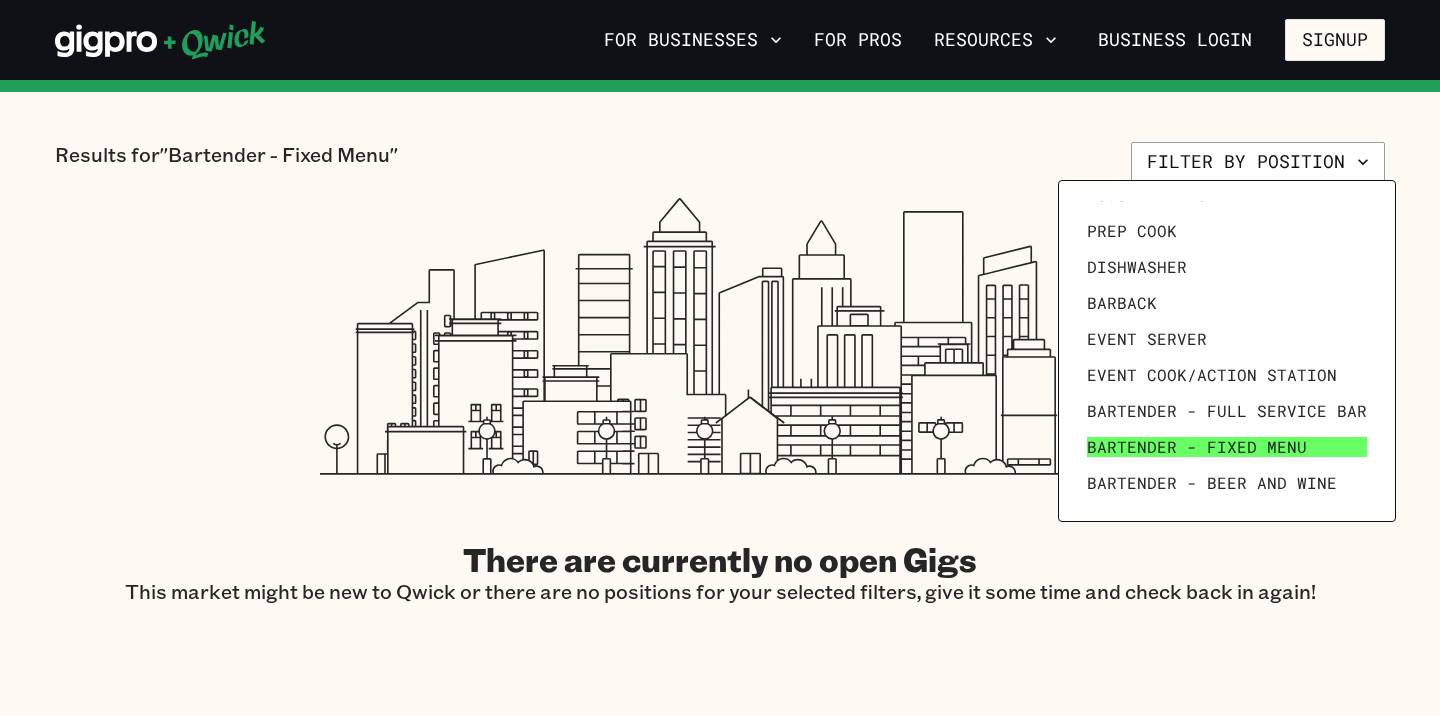 scroll, scrollTop: 276, scrollLeft: 0, axis: vertical 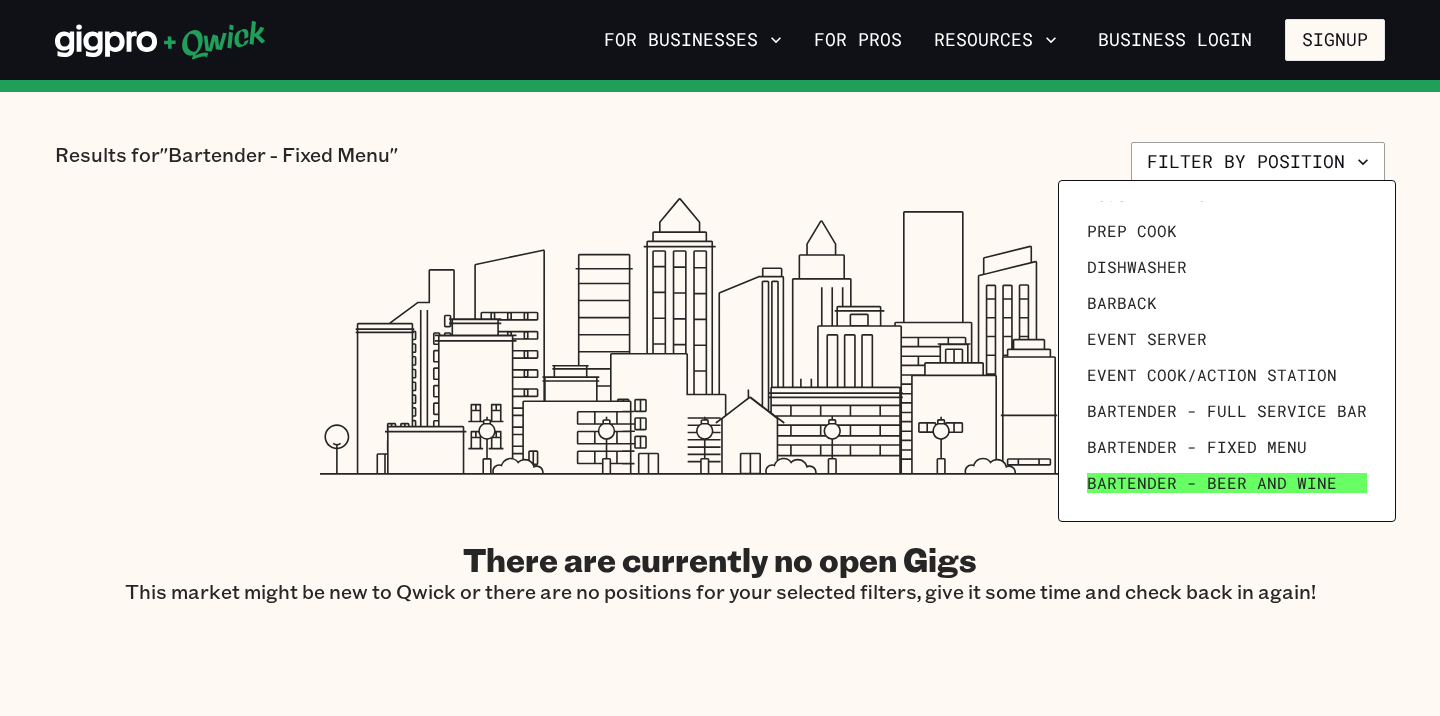 click on "Bartender - Beer and Wine" at bounding box center [1212, 483] 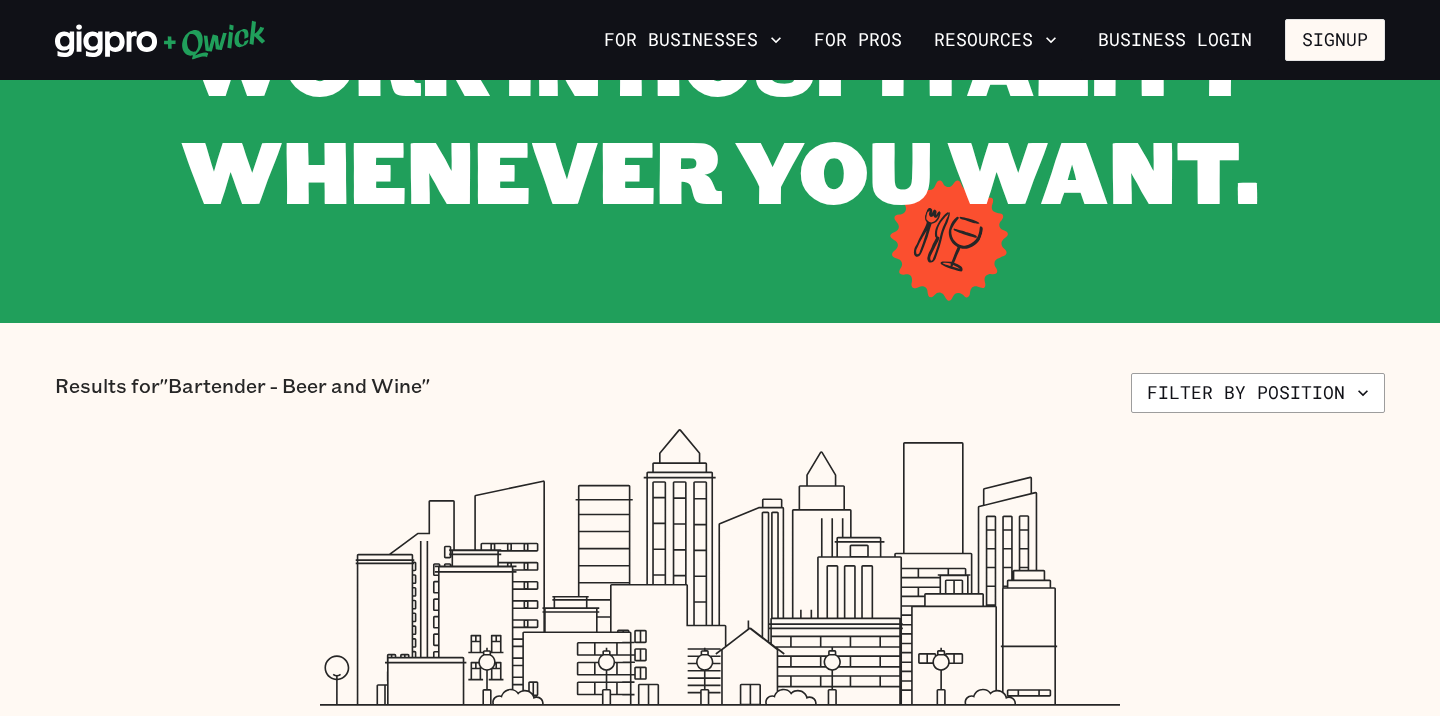 scroll, scrollTop: 259, scrollLeft: 0, axis: vertical 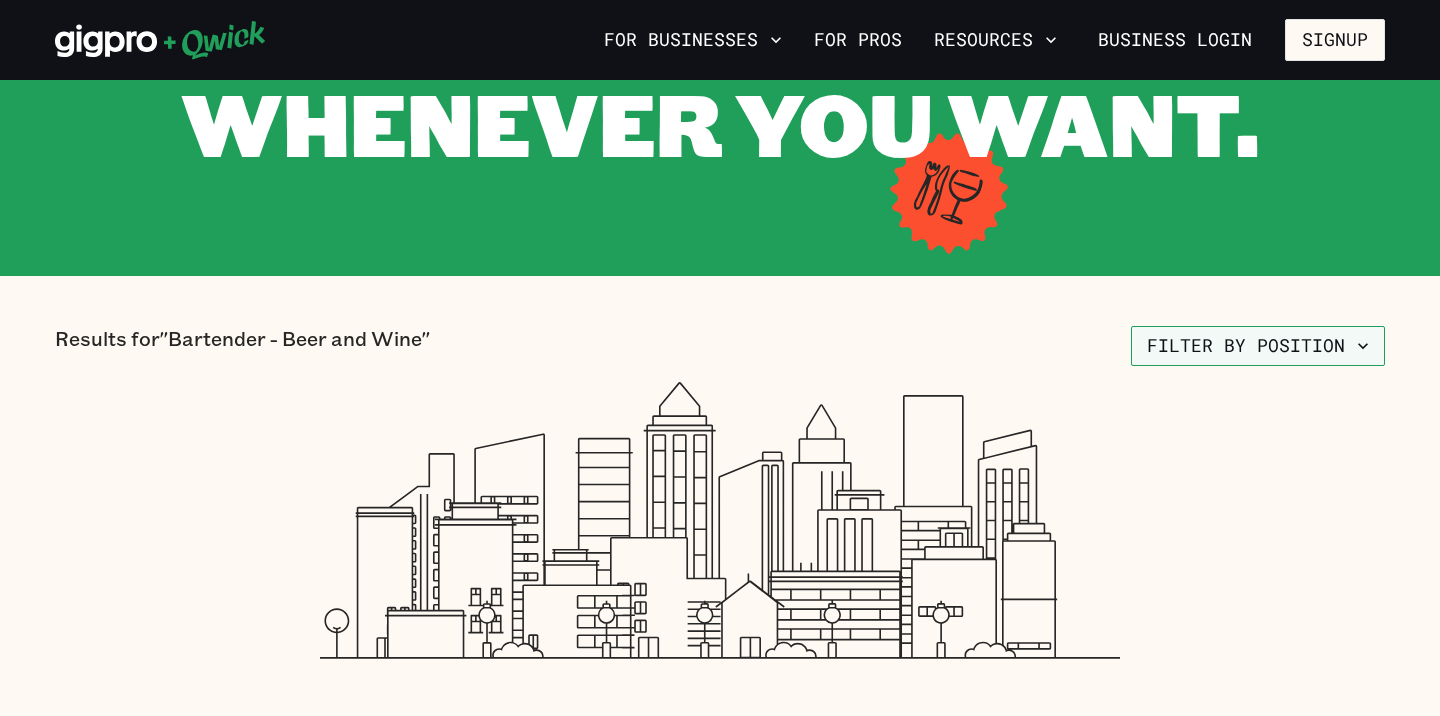 click on "Filter by position" at bounding box center (1258, 346) 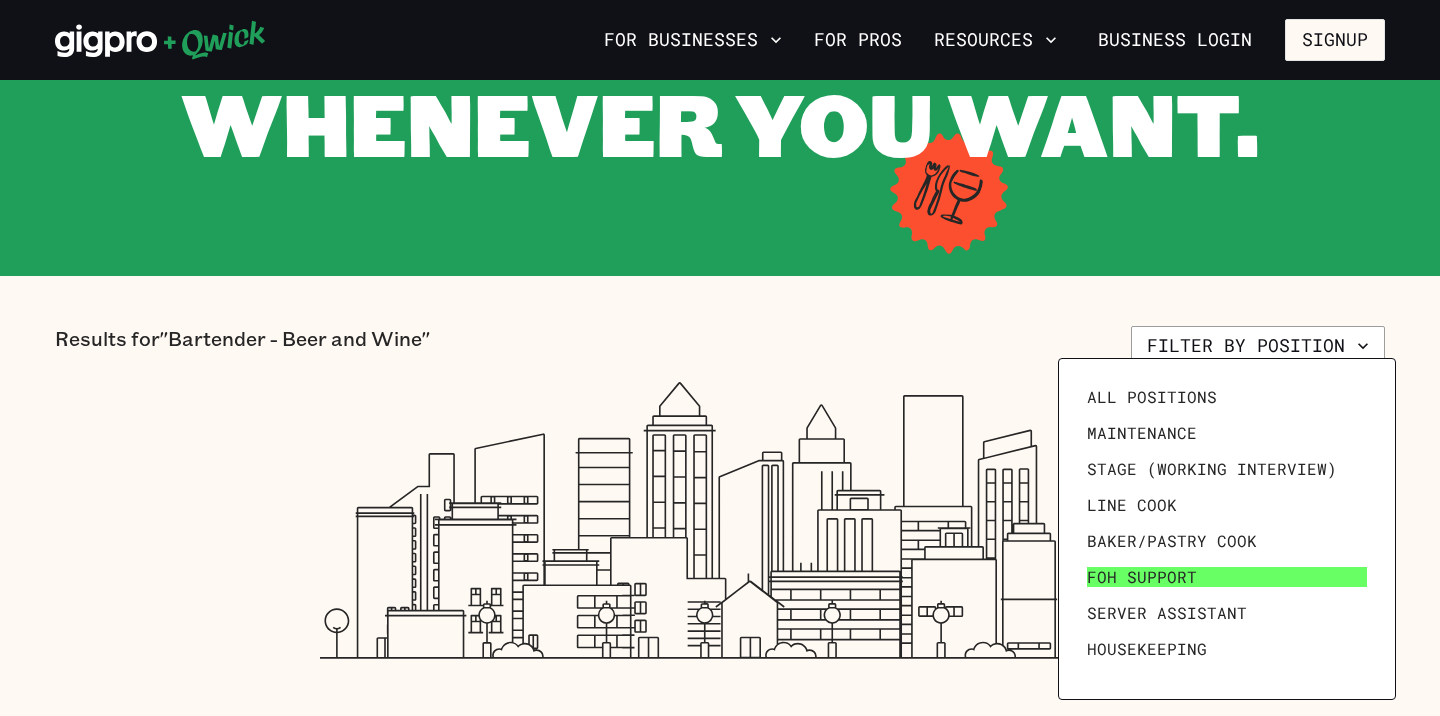 click on "FOH Support" at bounding box center (1227, 577) 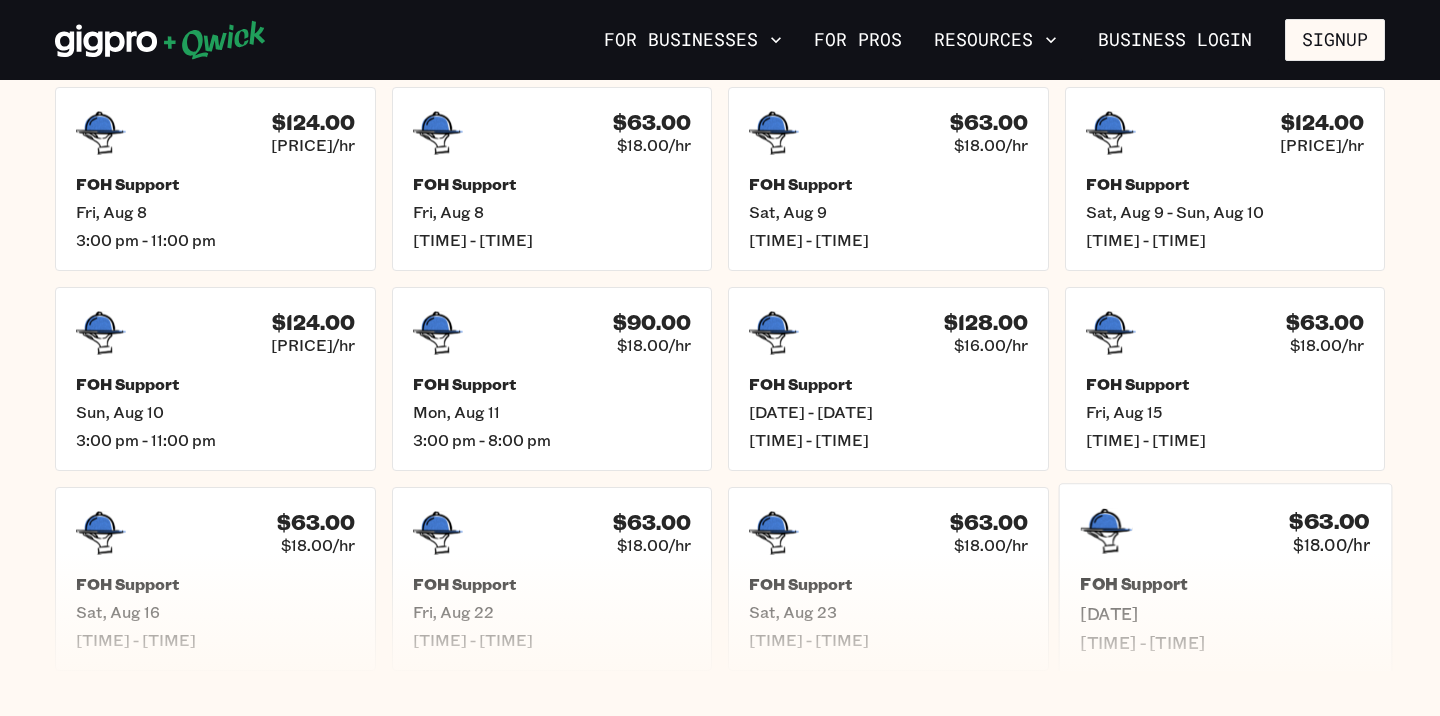 scroll, scrollTop: 554, scrollLeft: 0, axis: vertical 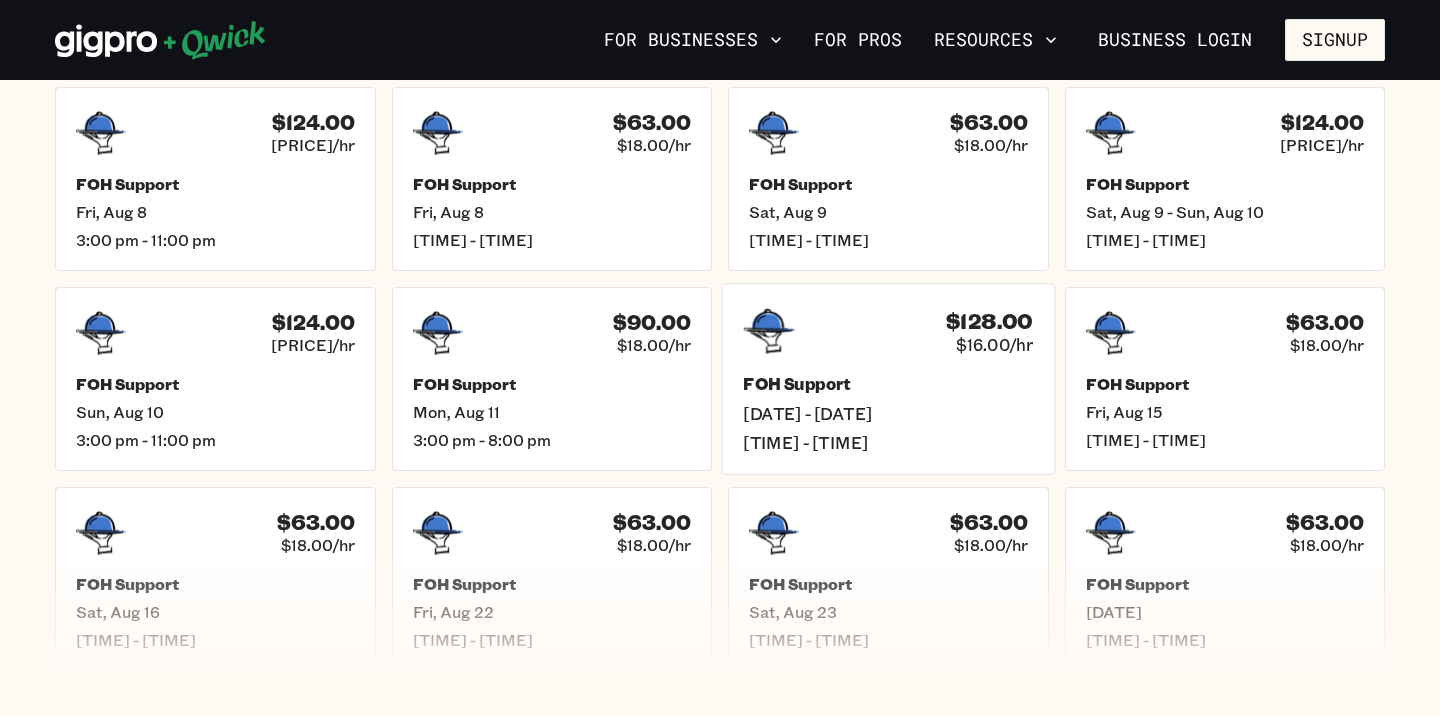 click on "$128.00" at bounding box center [989, 321] 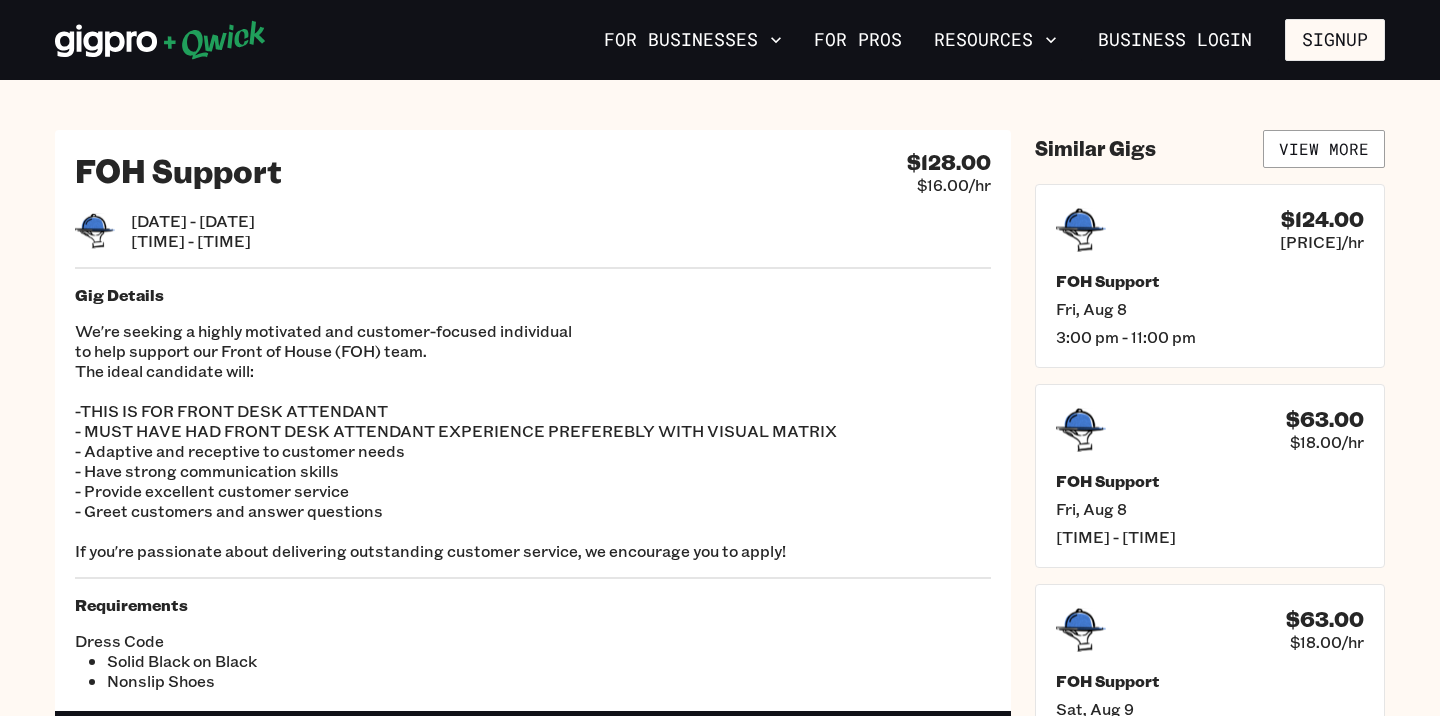 scroll, scrollTop: 0, scrollLeft: 0, axis: both 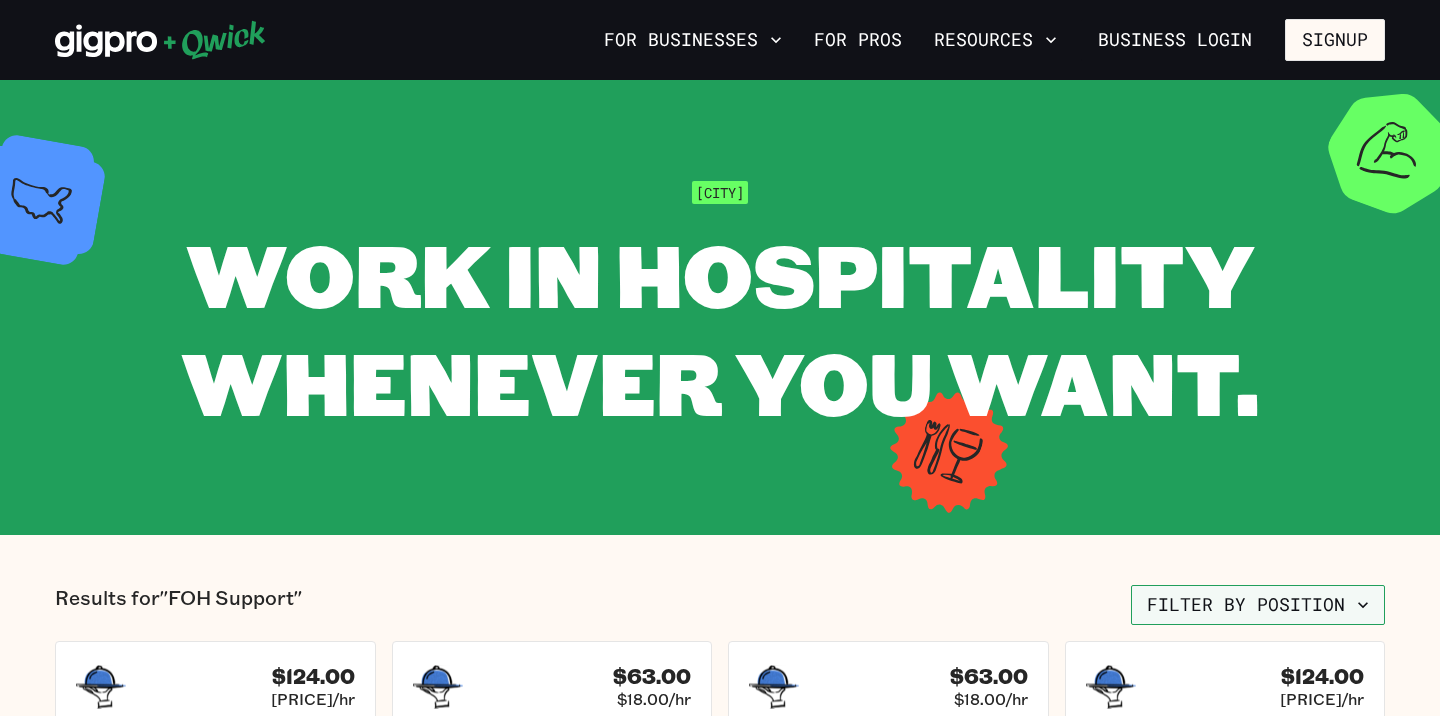click on "Filter by position" at bounding box center (1258, 605) 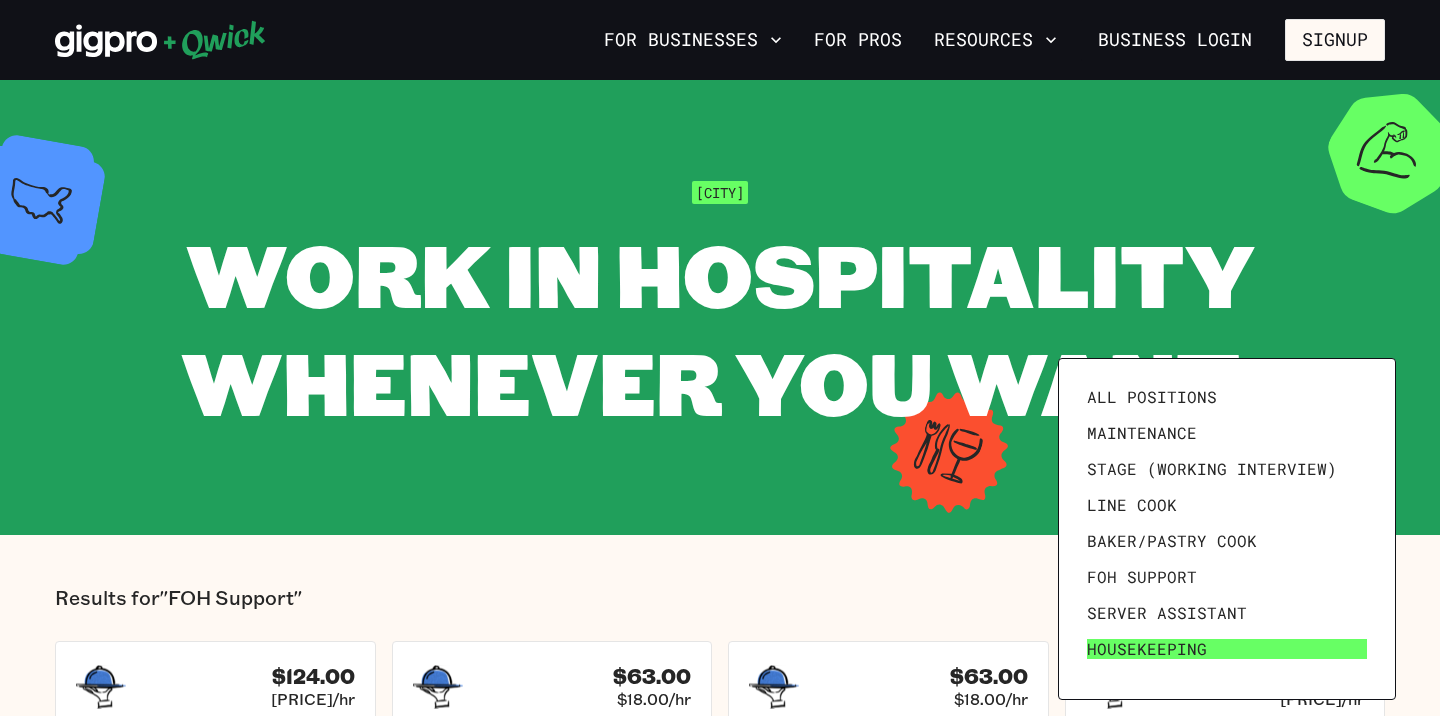 click on "Housekeeping" at bounding box center [1147, 649] 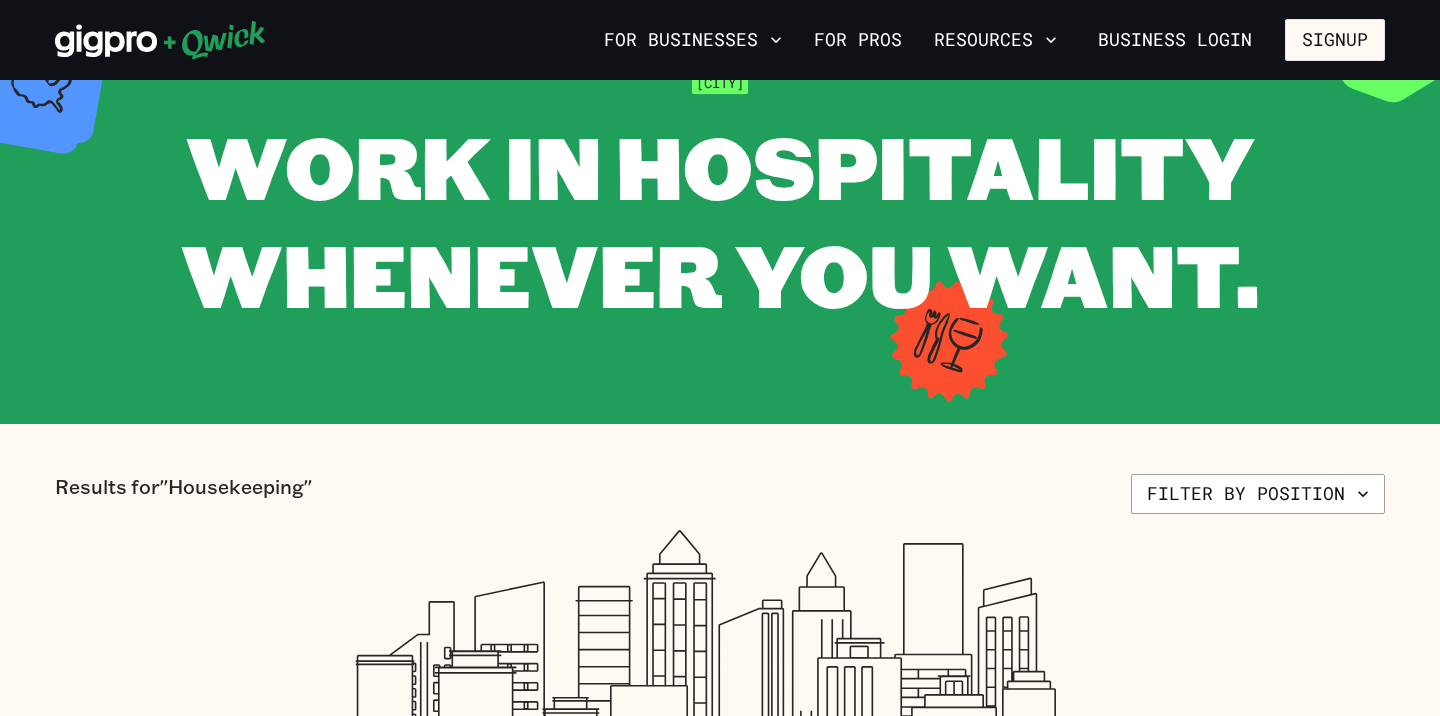 scroll, scrollTop: 132, scrollLeft: 0, axis: vertical 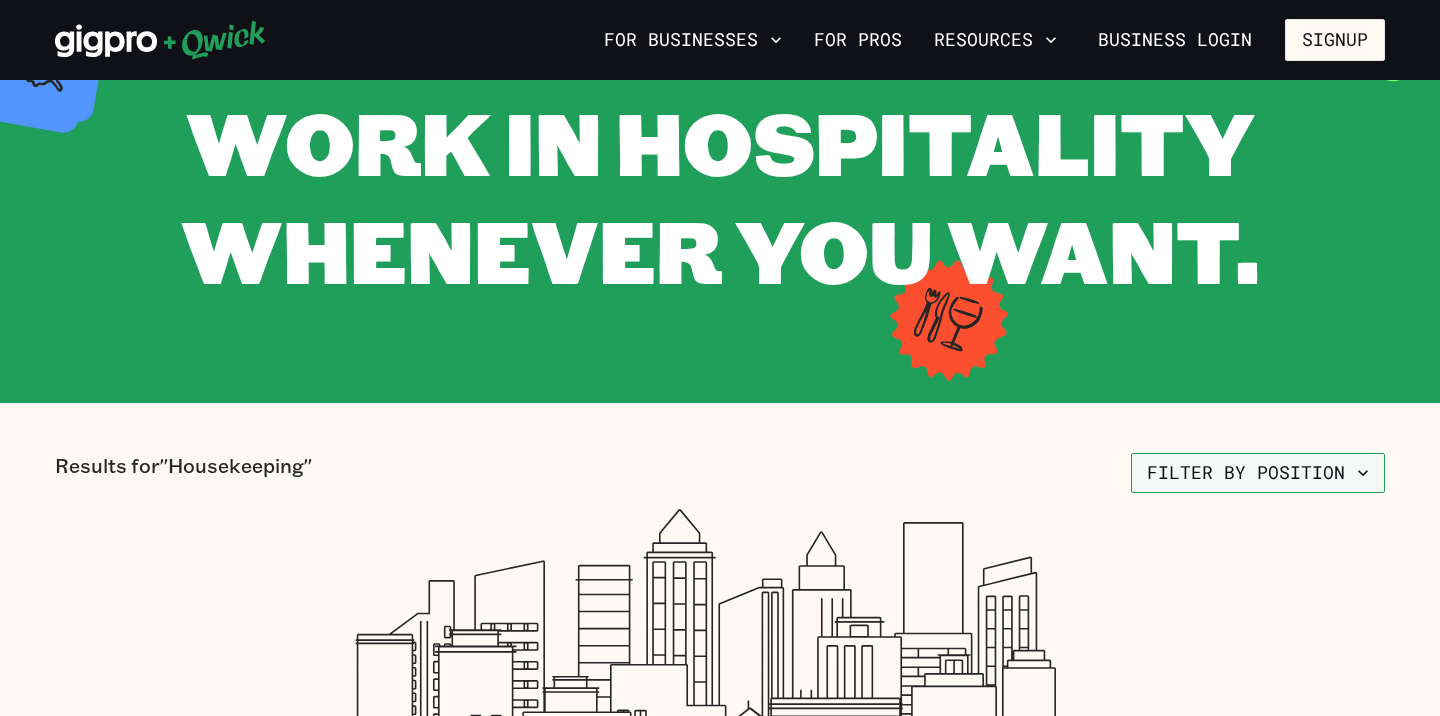 click on "Filter by position" at bounding box center (1258, 473) 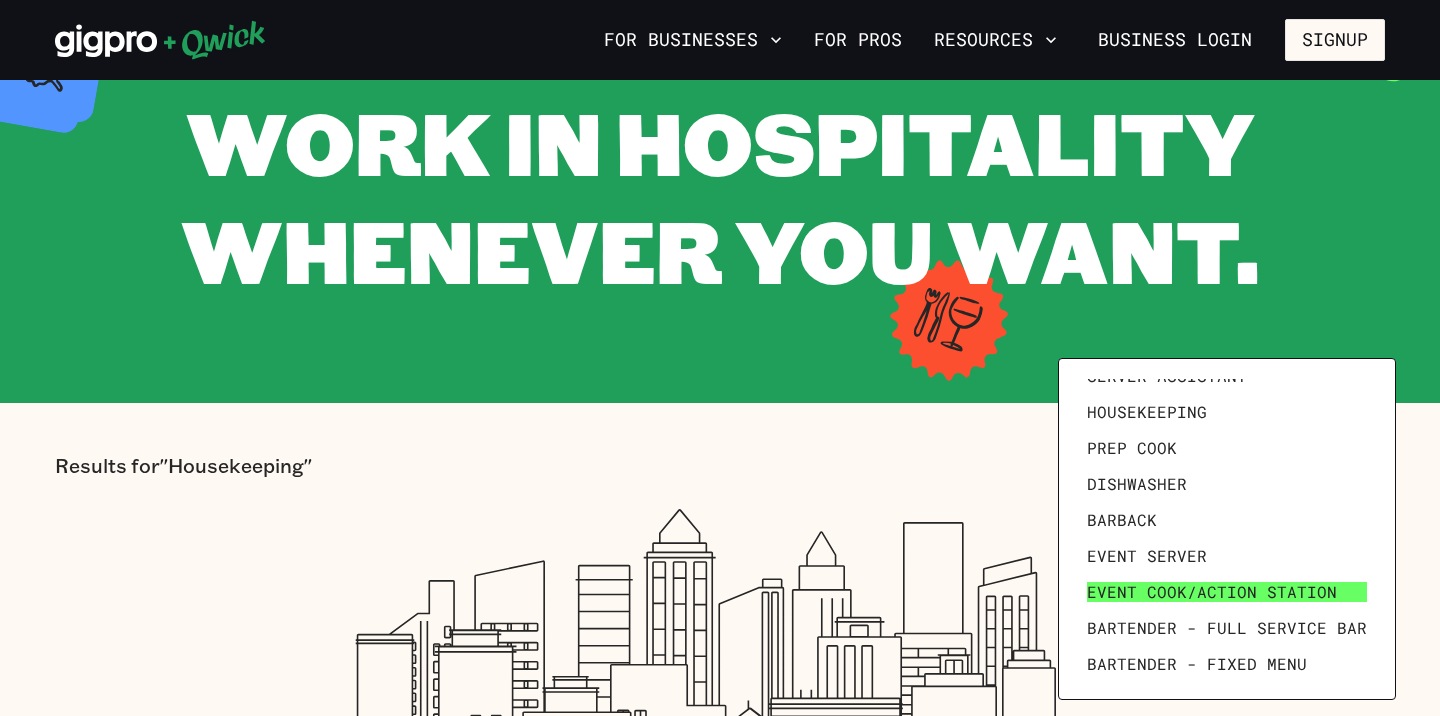scroll, scrollTop: 241, scrollLeft: 0, axis: vertical 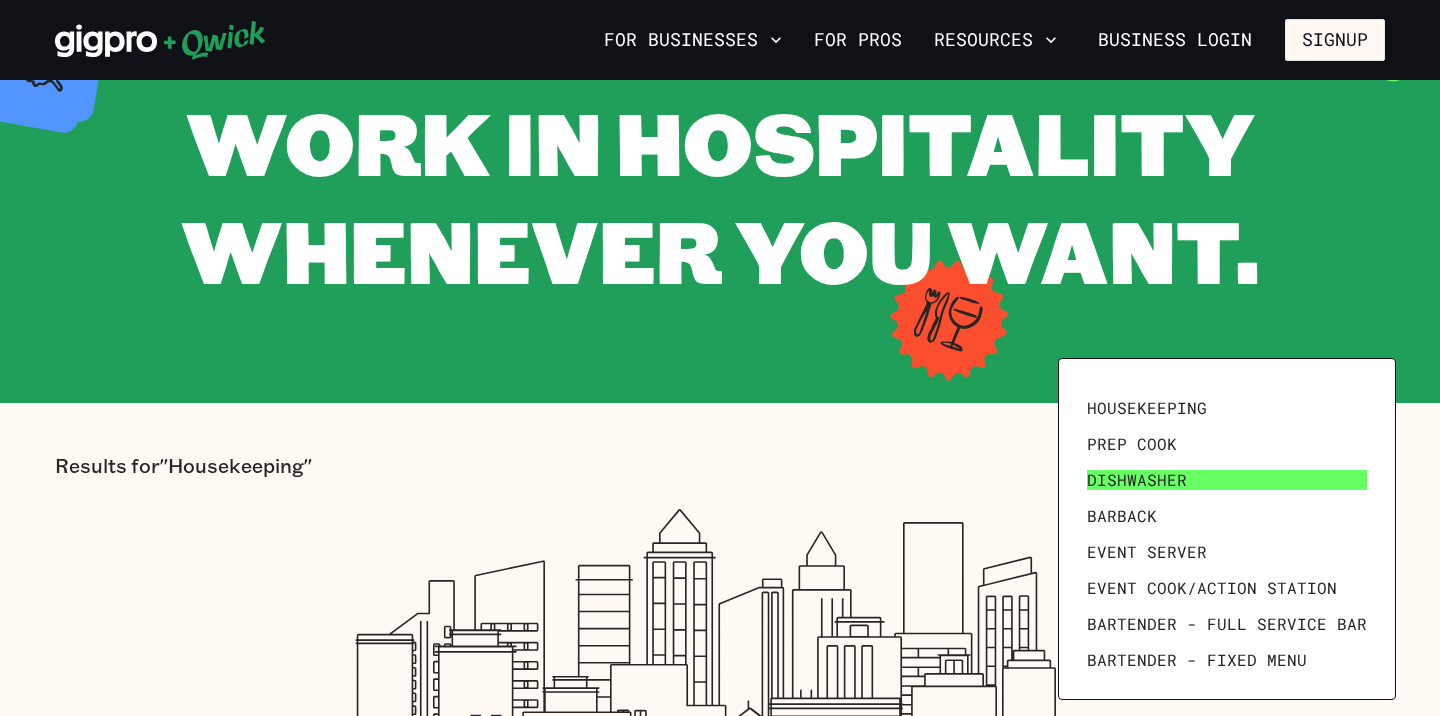 drag, startPoint x: 1172, startPoint y: 502, endPoint x: 1172, endPoint y: 489, distance: 13 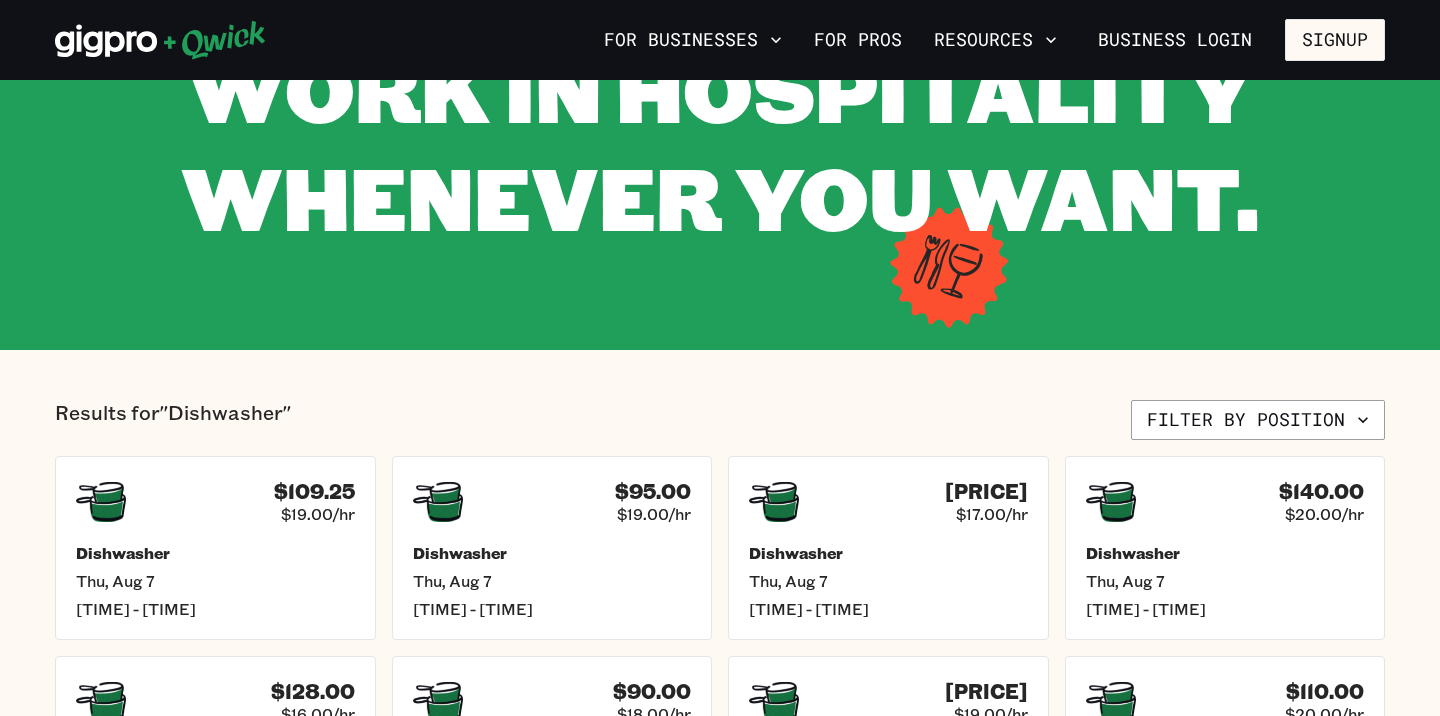 scroll, scrollTop: 275, scrollLeft: 0, axis: vertical 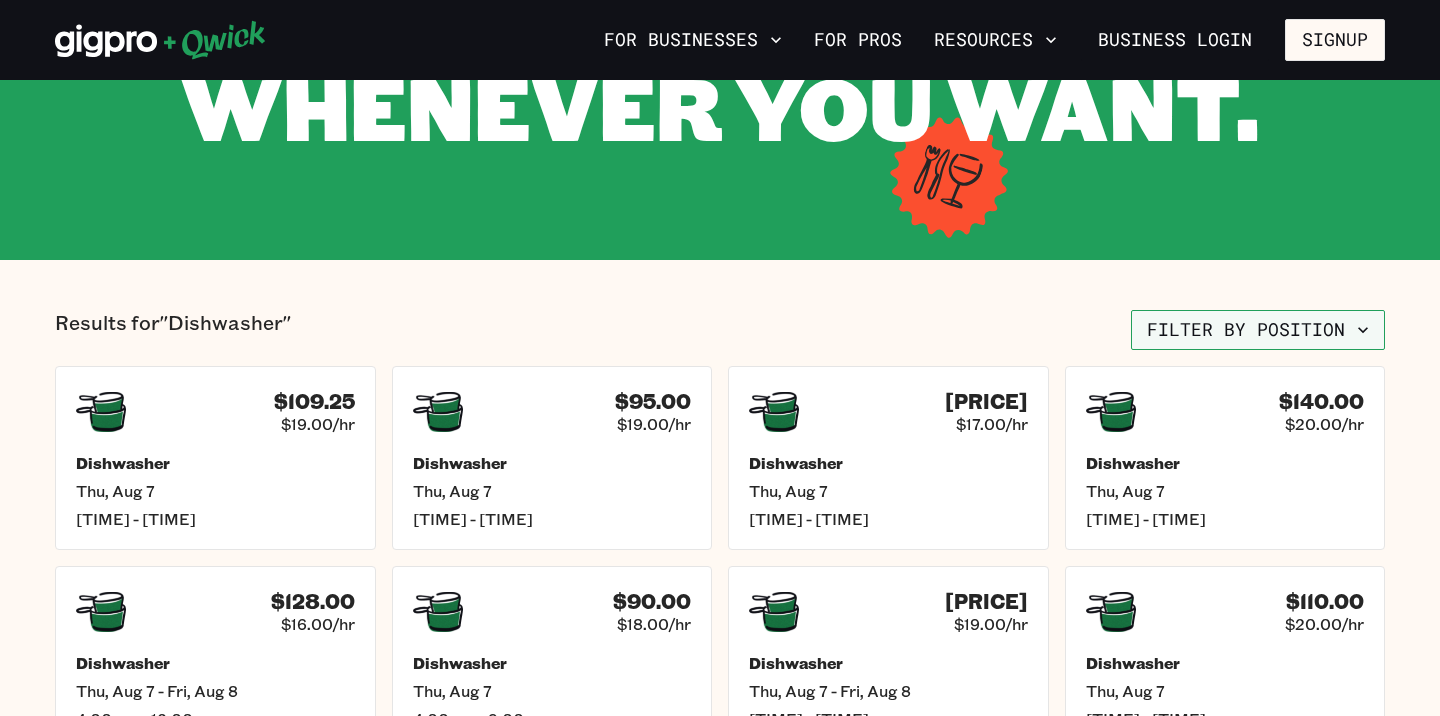 click on "Filter by position" at bounding box center [1258, 330] 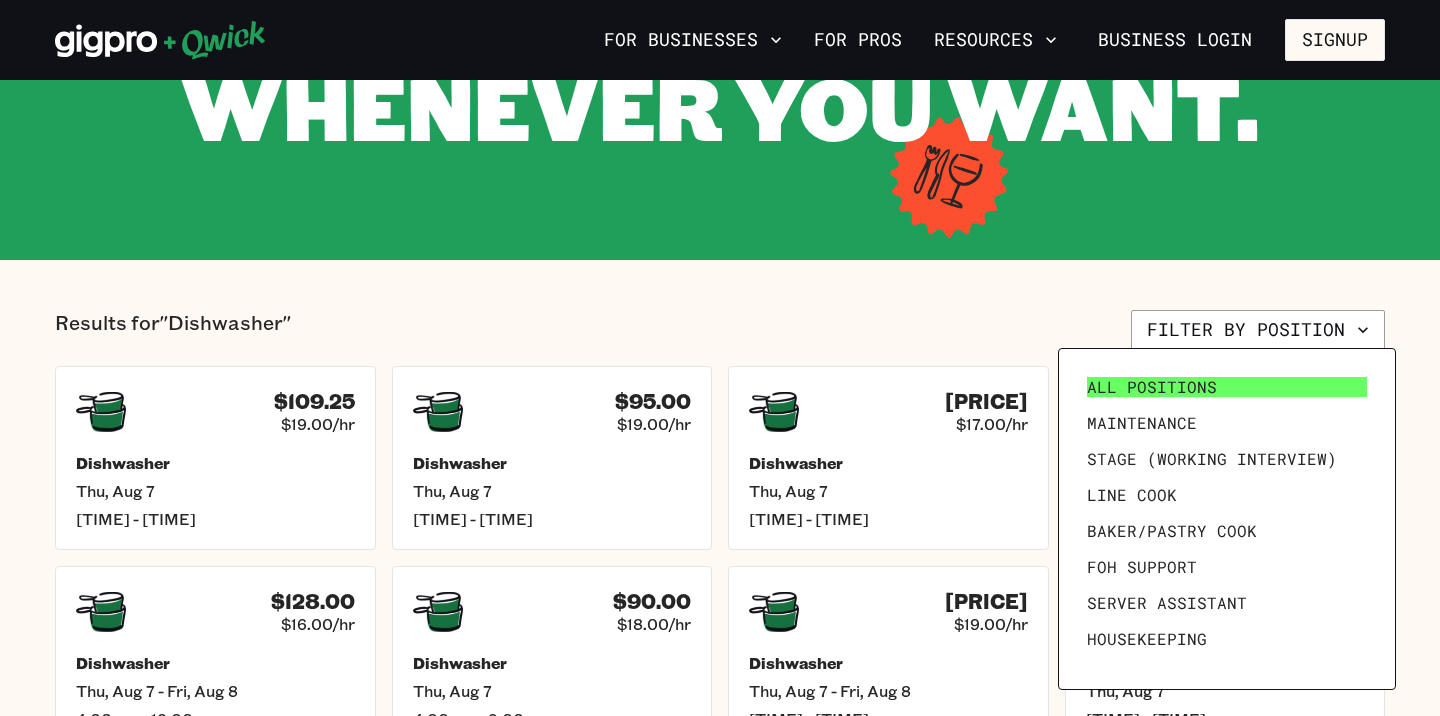 click on "All Positions" at bounding box center (1152, 387) 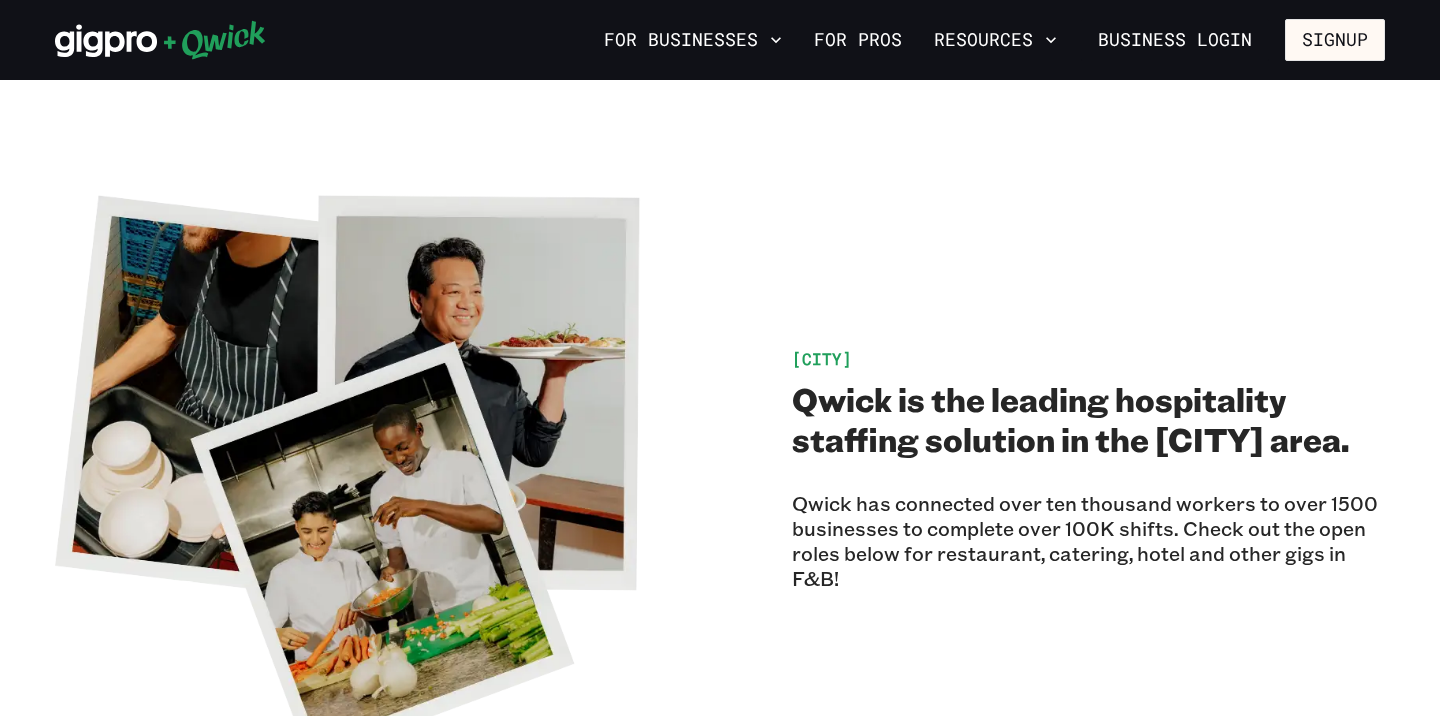scroll, scrollTop: 0, scrollLeft: 0, axis: both 